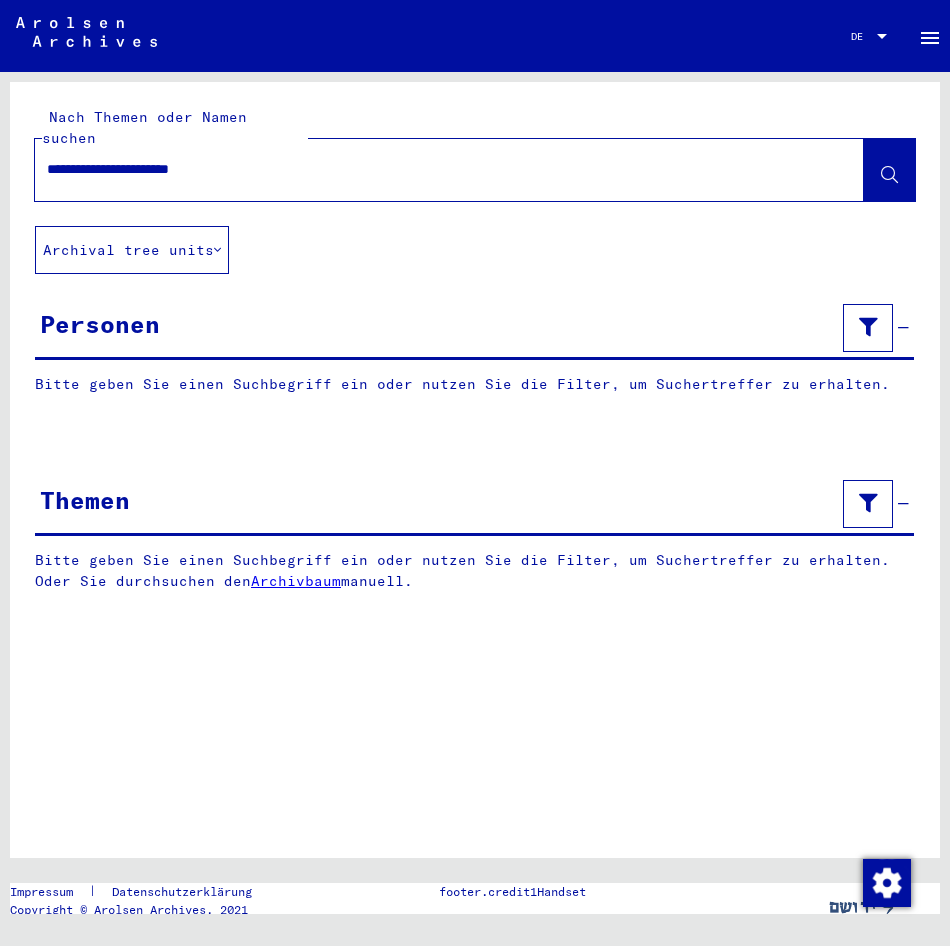 scroll, scrollTop: 0, scrollLeft: 0, axis: both 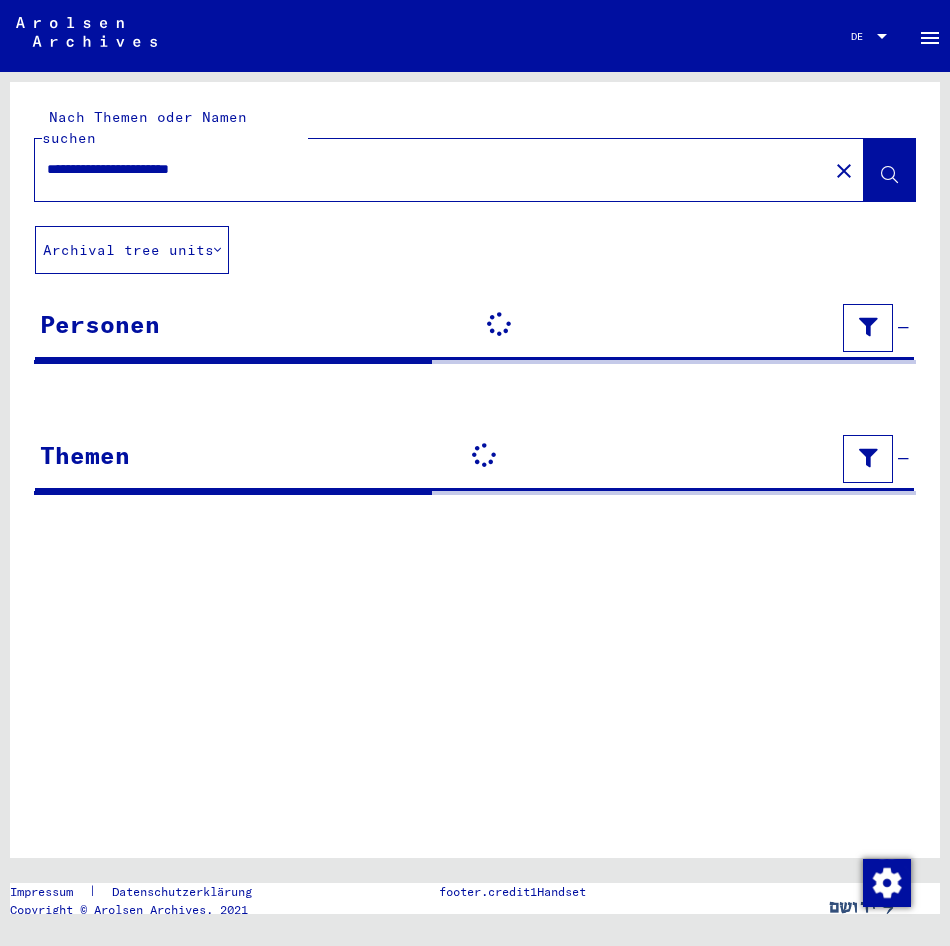 click on "**********" 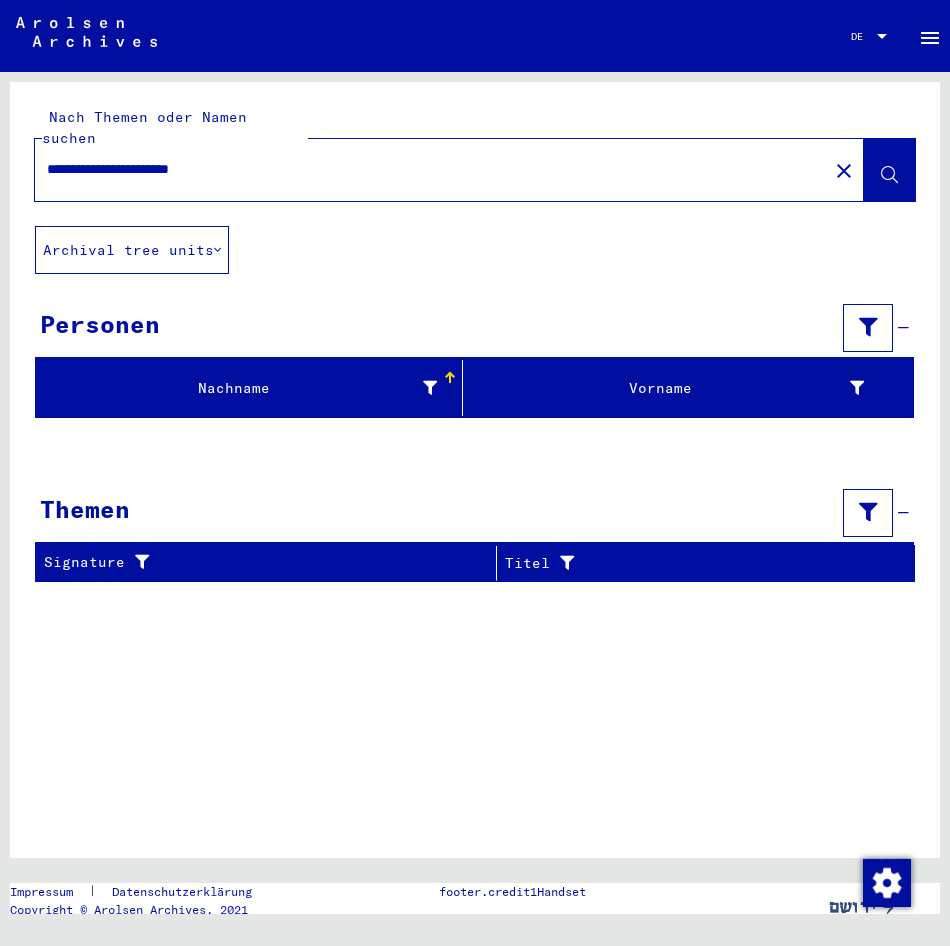 click on "**********" at bounding box center (431, 169) 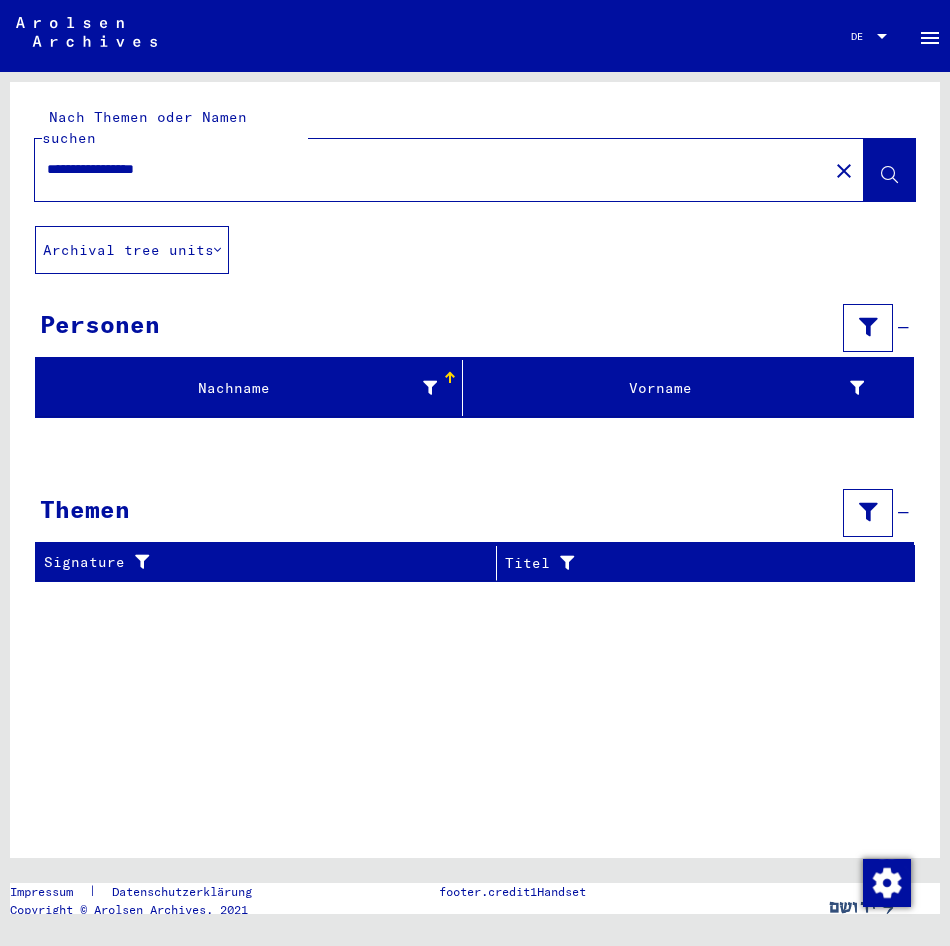 type on "**********" 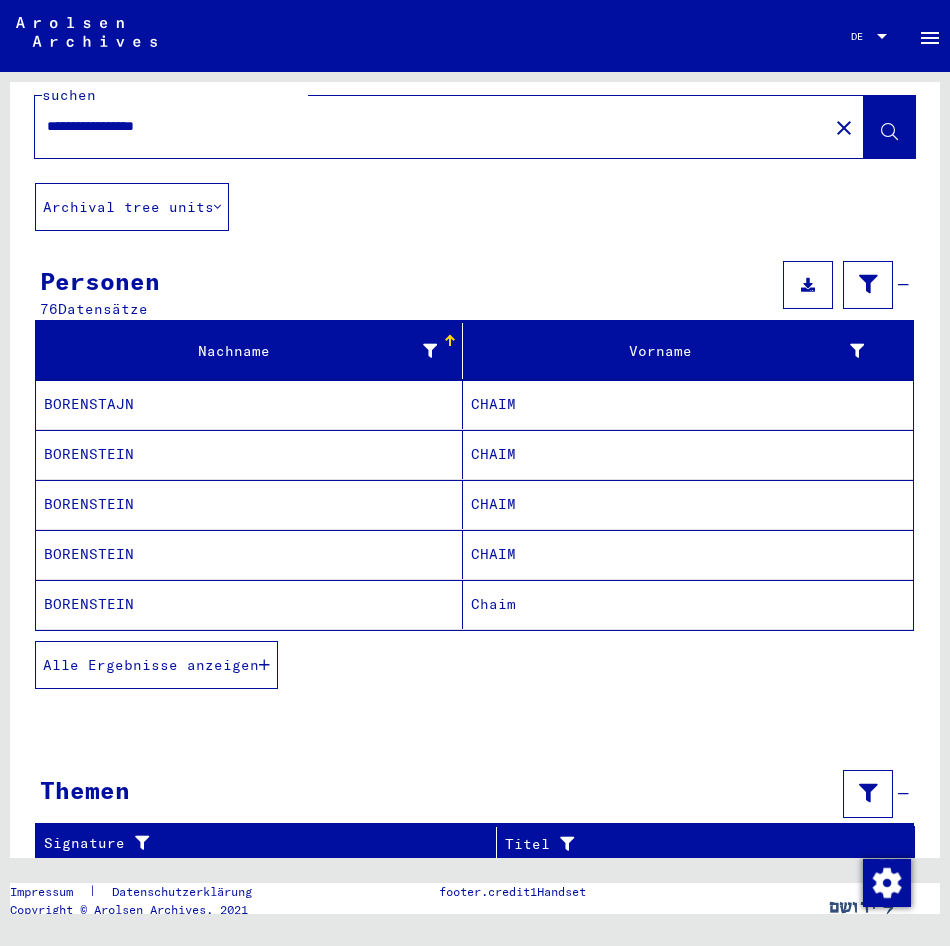 click on "Alle Ergebnisse anzeigen" at bounding box center [156, 665] 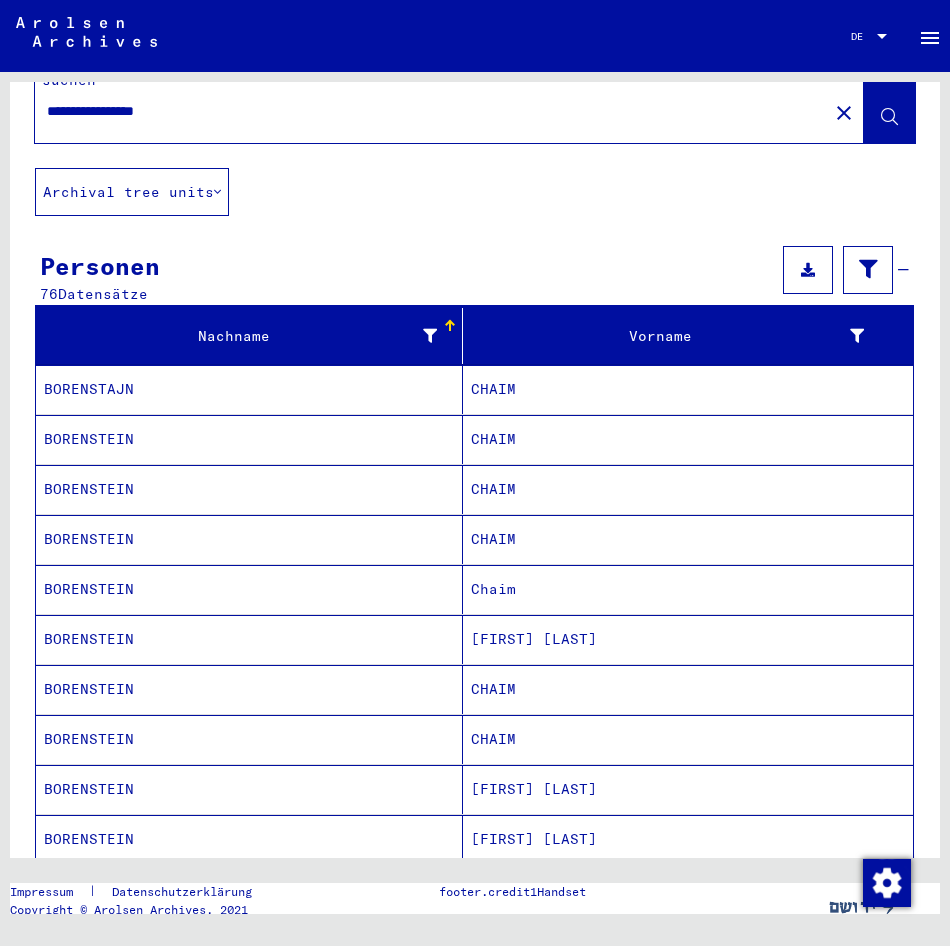 scroll, scrollTop: 0, scrollLeft: 0, axis: both 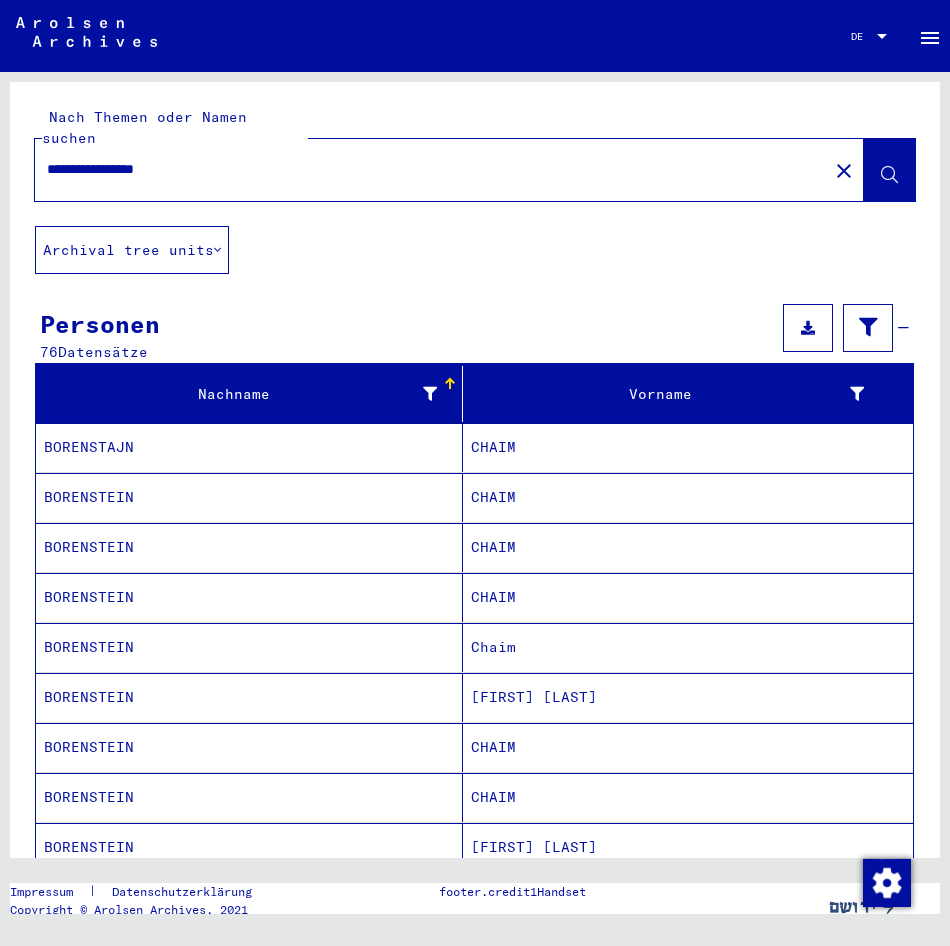 click on "Archival tree units" 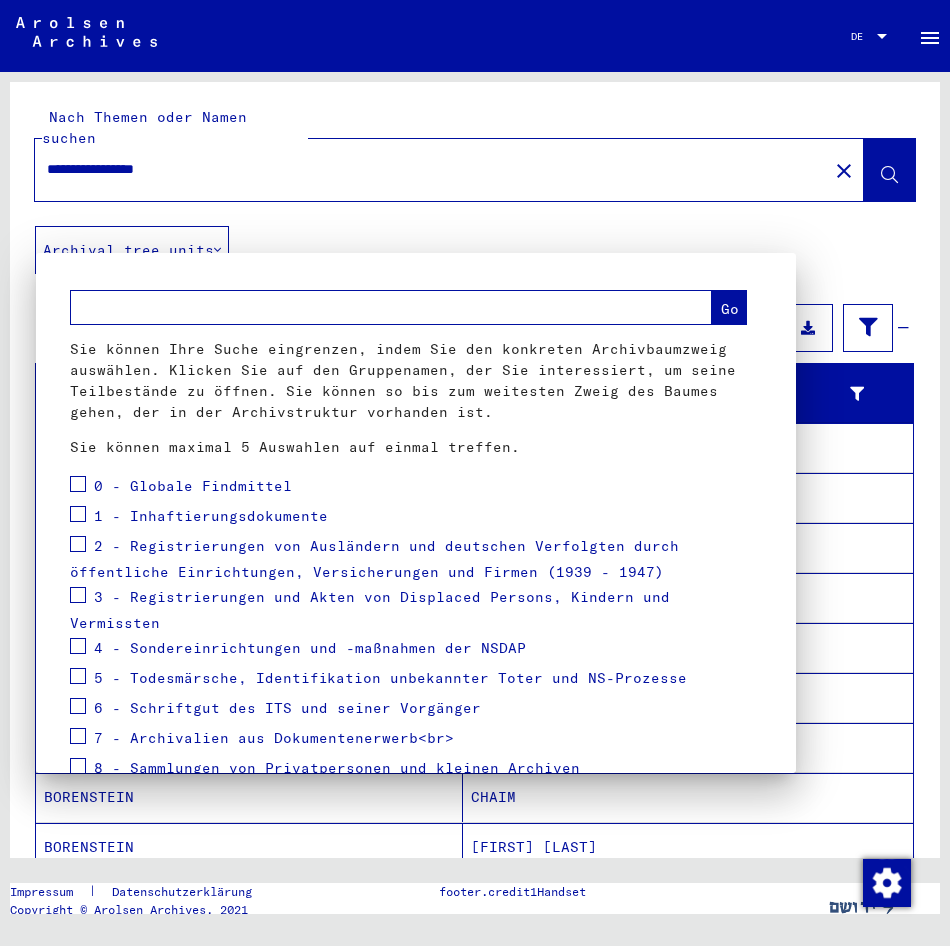 click at bounding box center (475, 473) 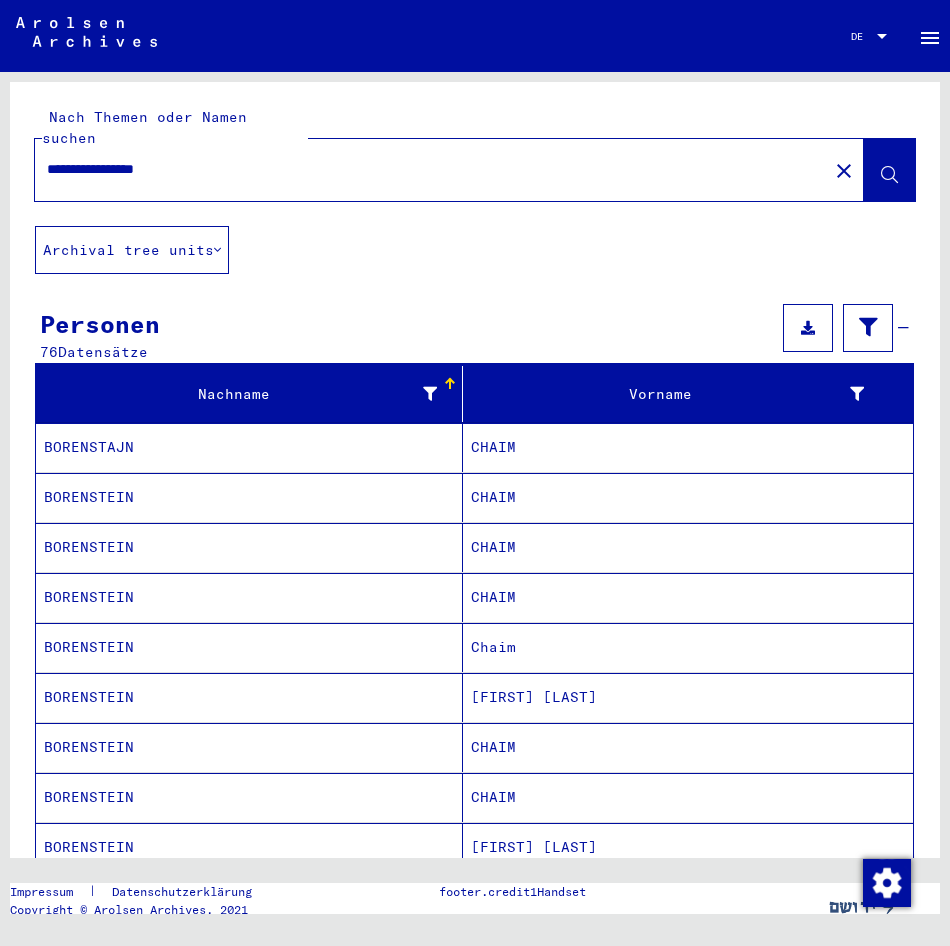 click at bounding box center (808, 328) 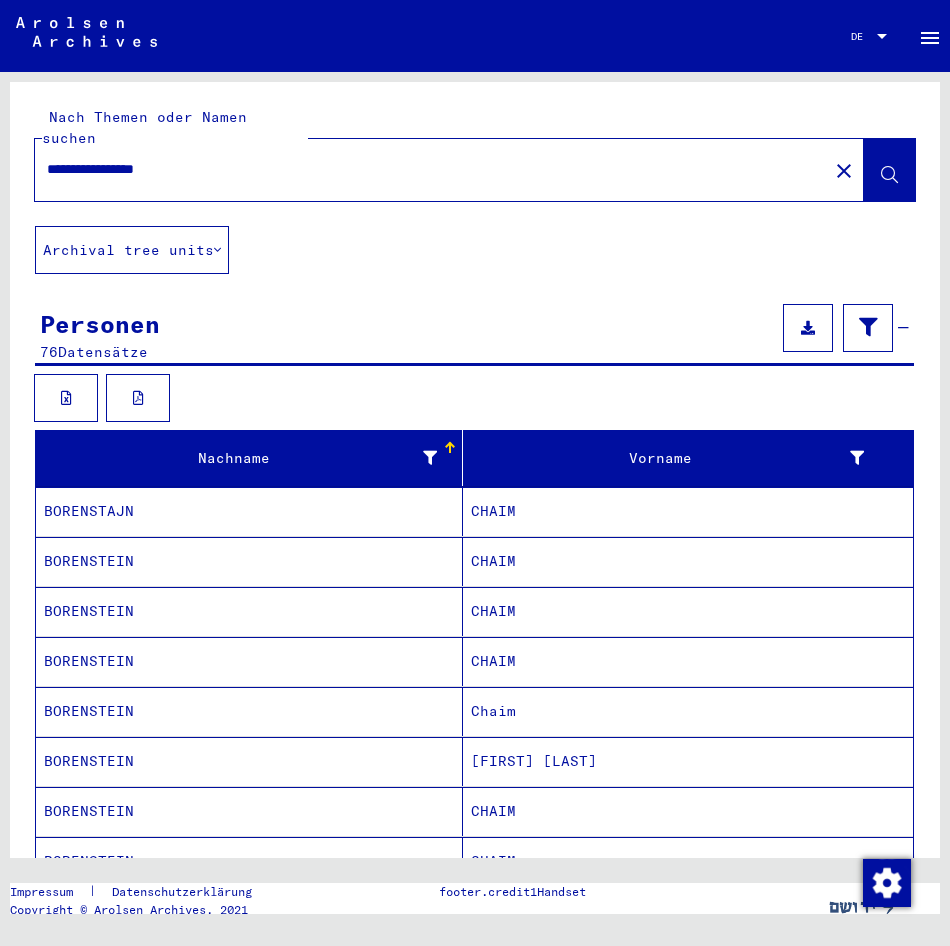 click at bounding box center (808, 328) 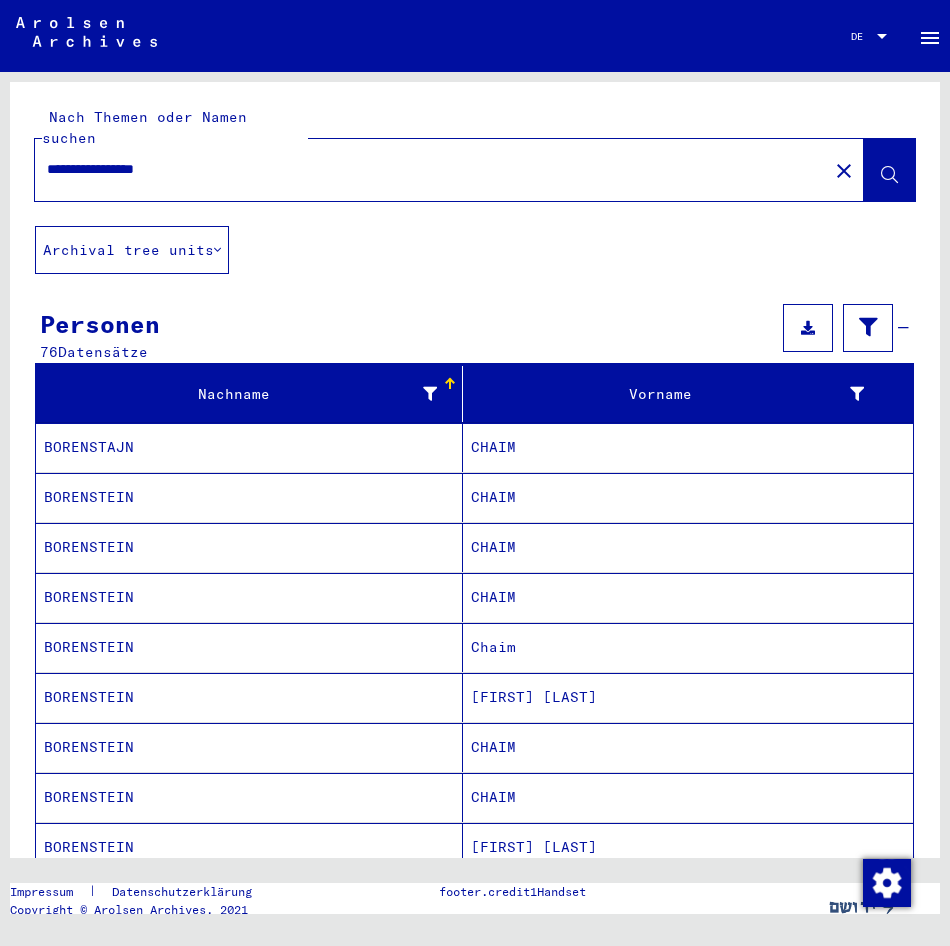 click at bounding box center (868, 328) 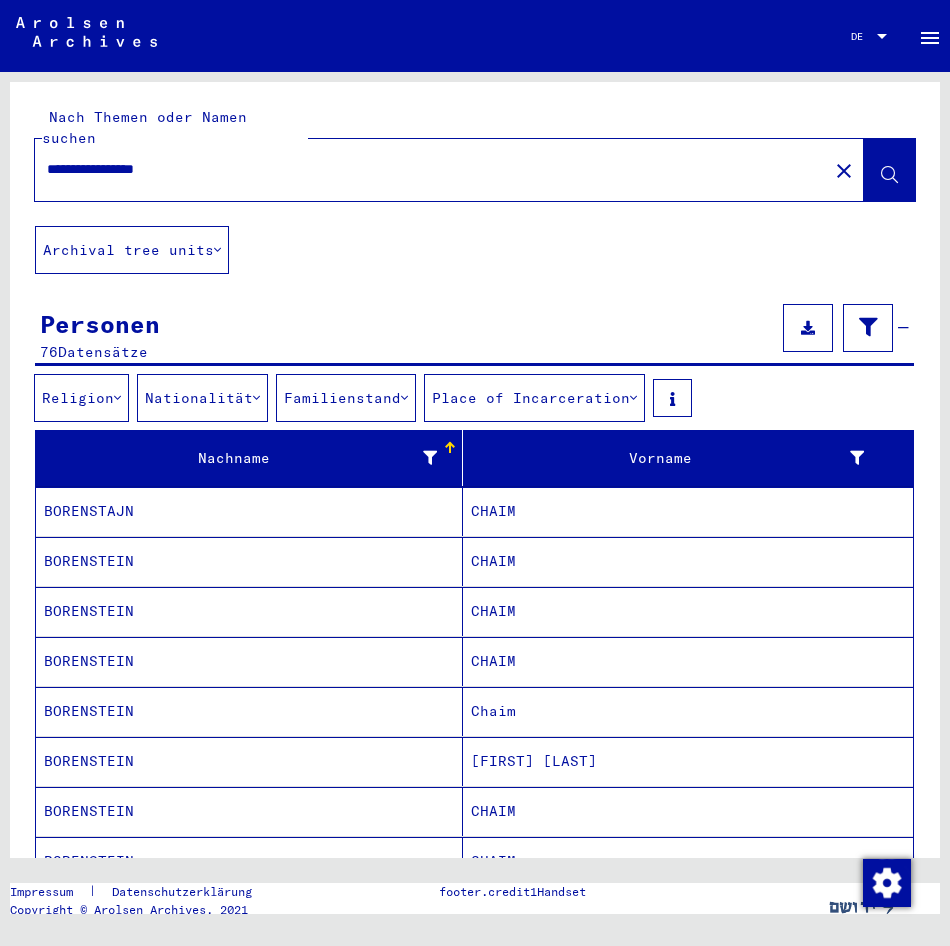 click at bounding box center [868, 327] 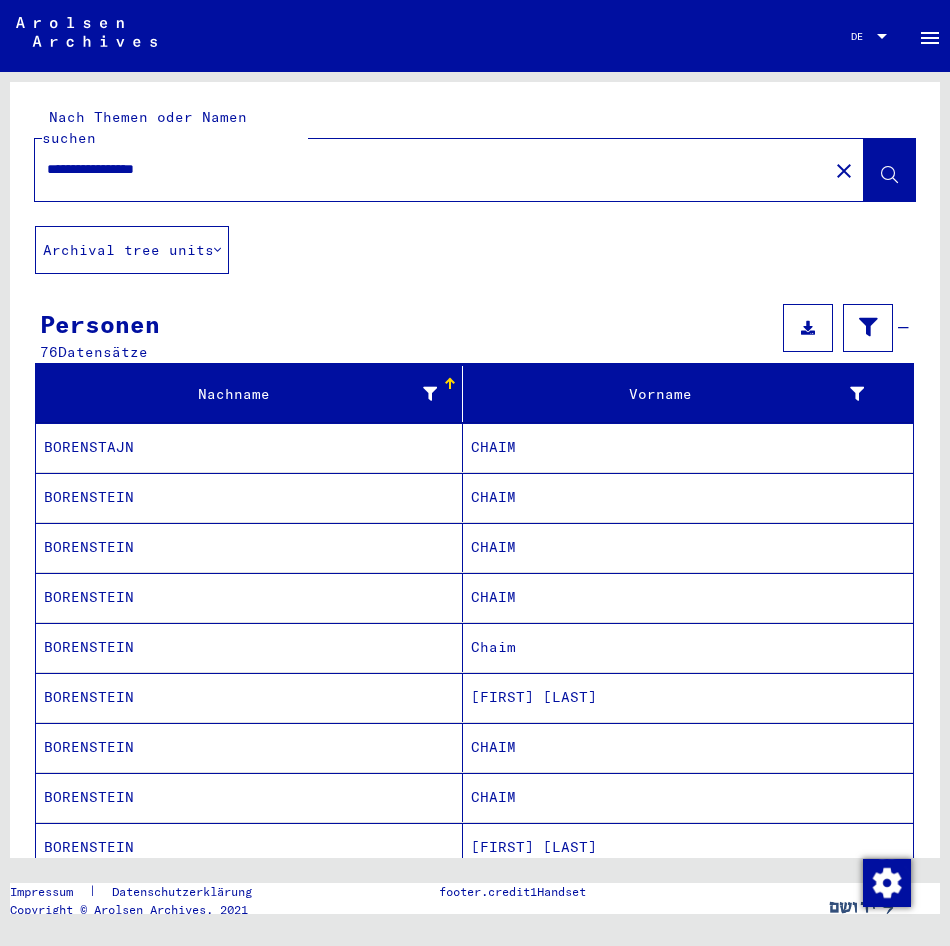 click at bounding box center [868, 327] 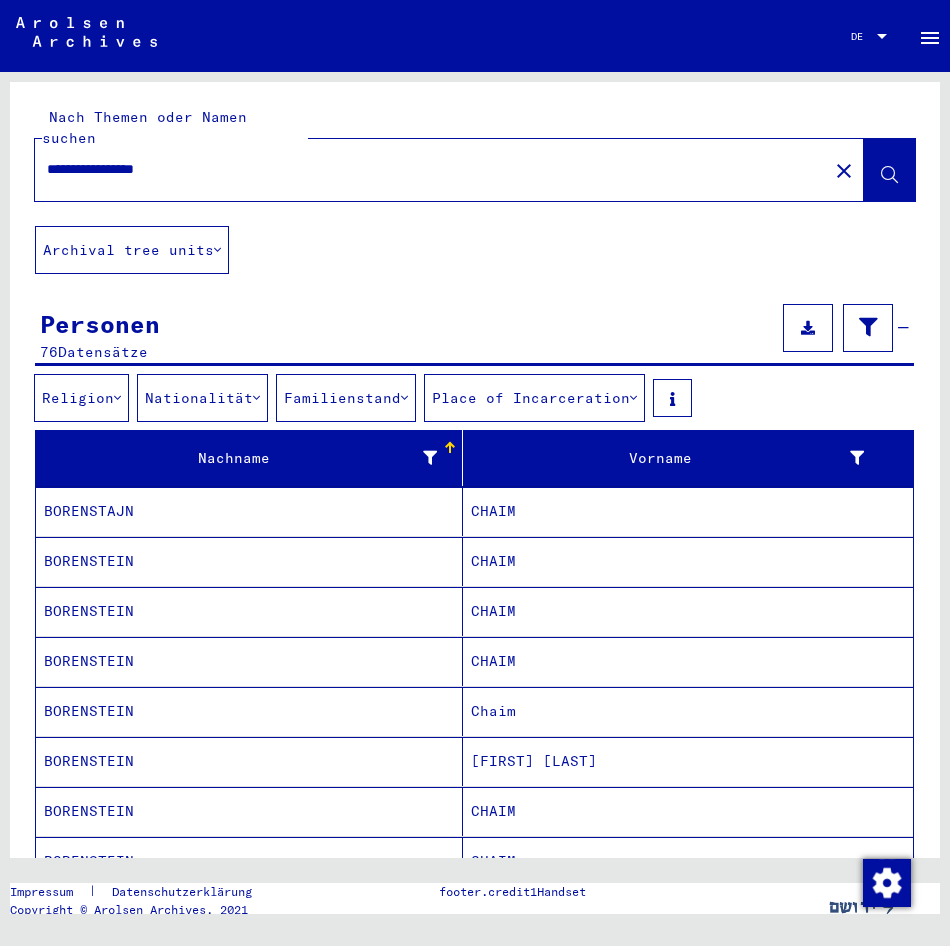 click on "Nationalität" at bounding box center [202, 398] 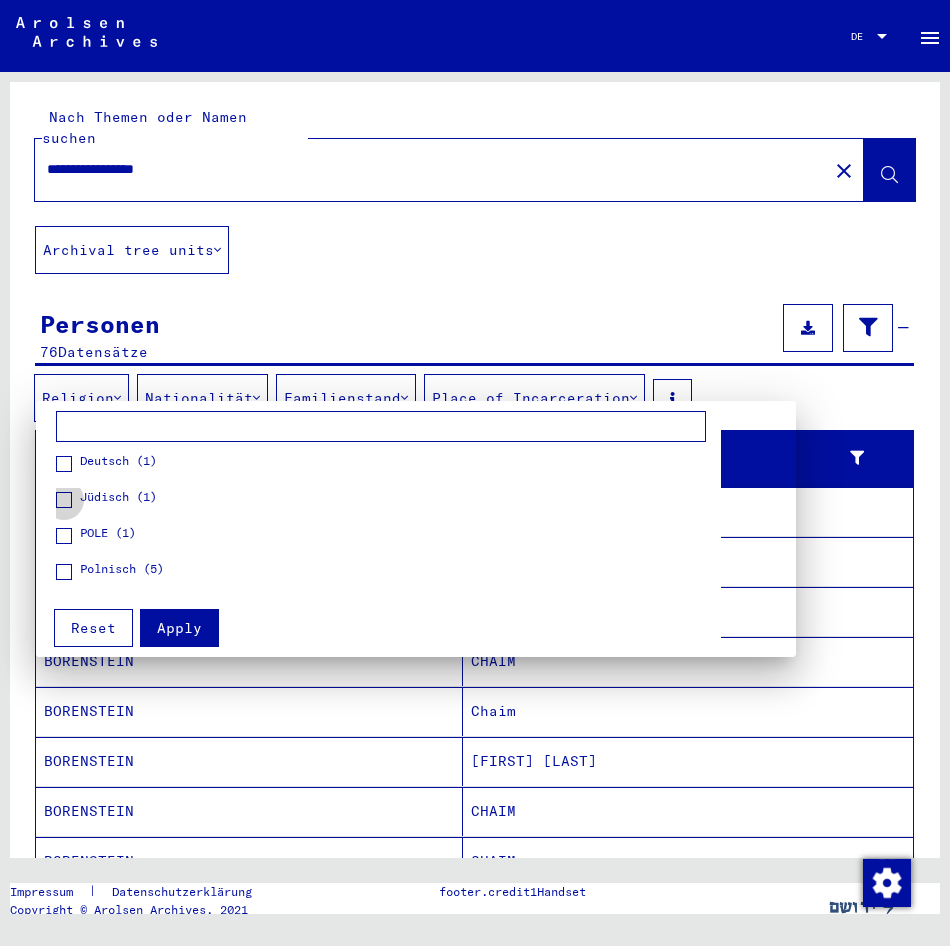 click at bounding box center (64, 500) 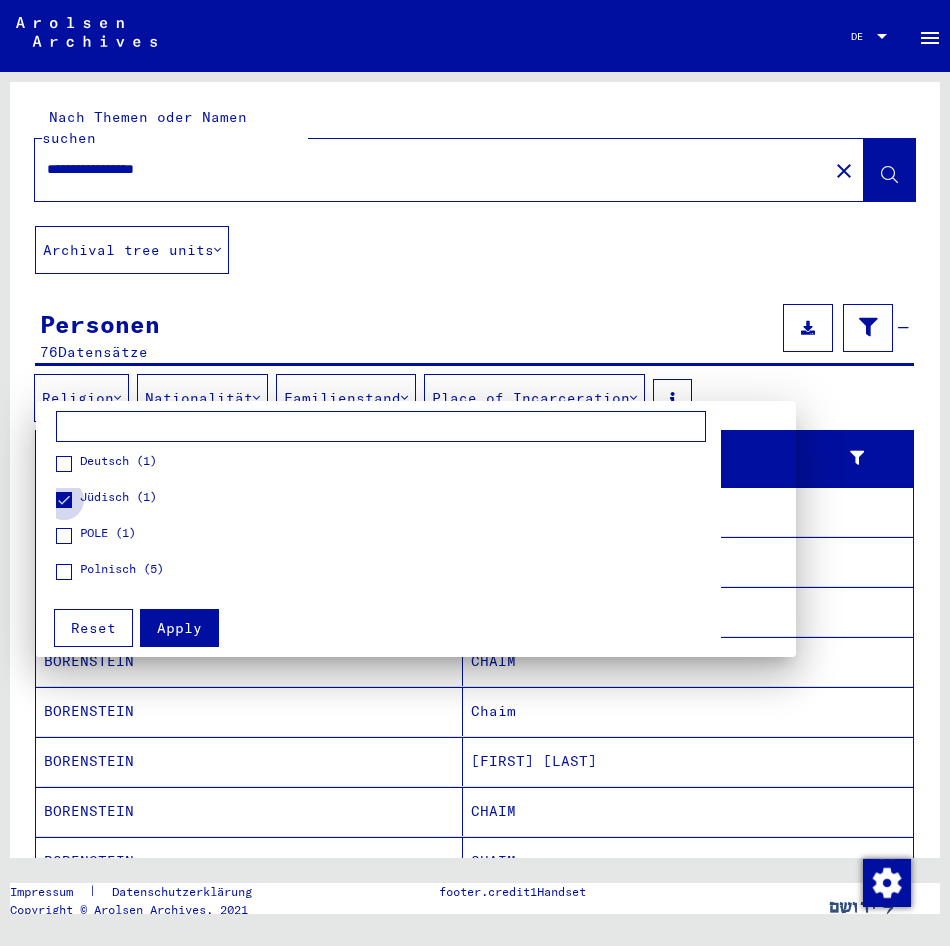 click at bounding box center [64, 500] 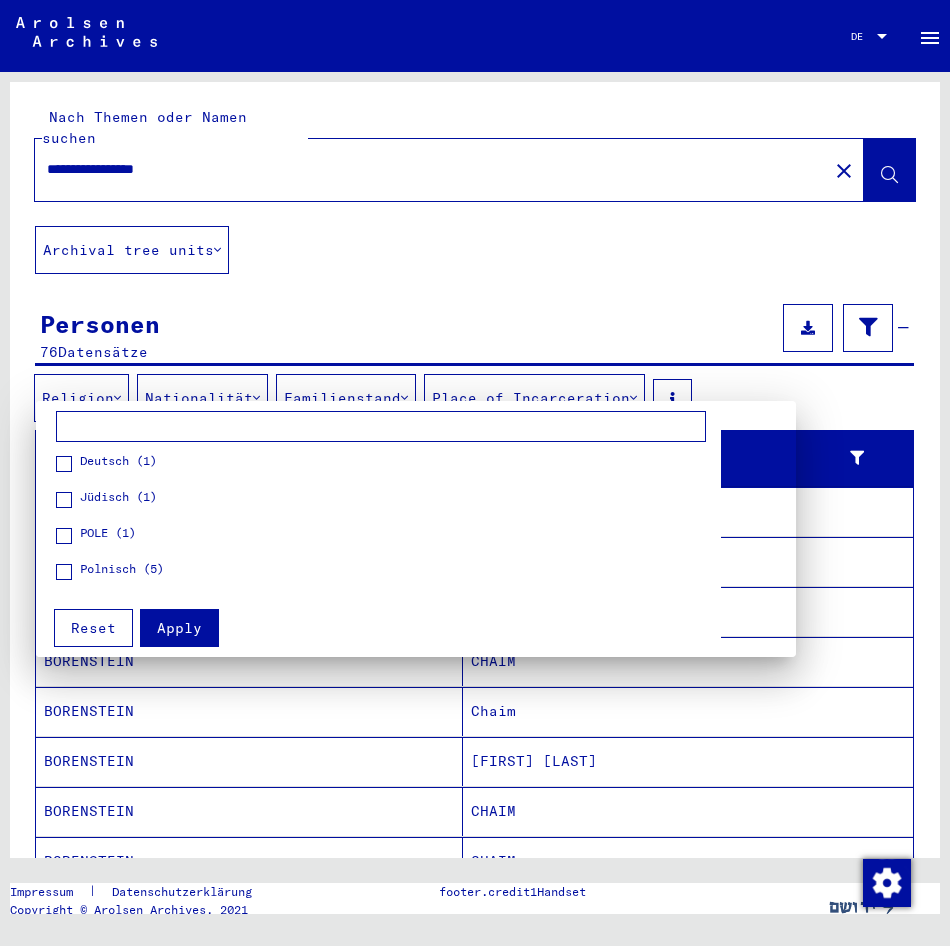 drag, startPoint x: 112, startPoint y: 636, endPoint x: 198, endPoint y: 639, distance: 86.05231 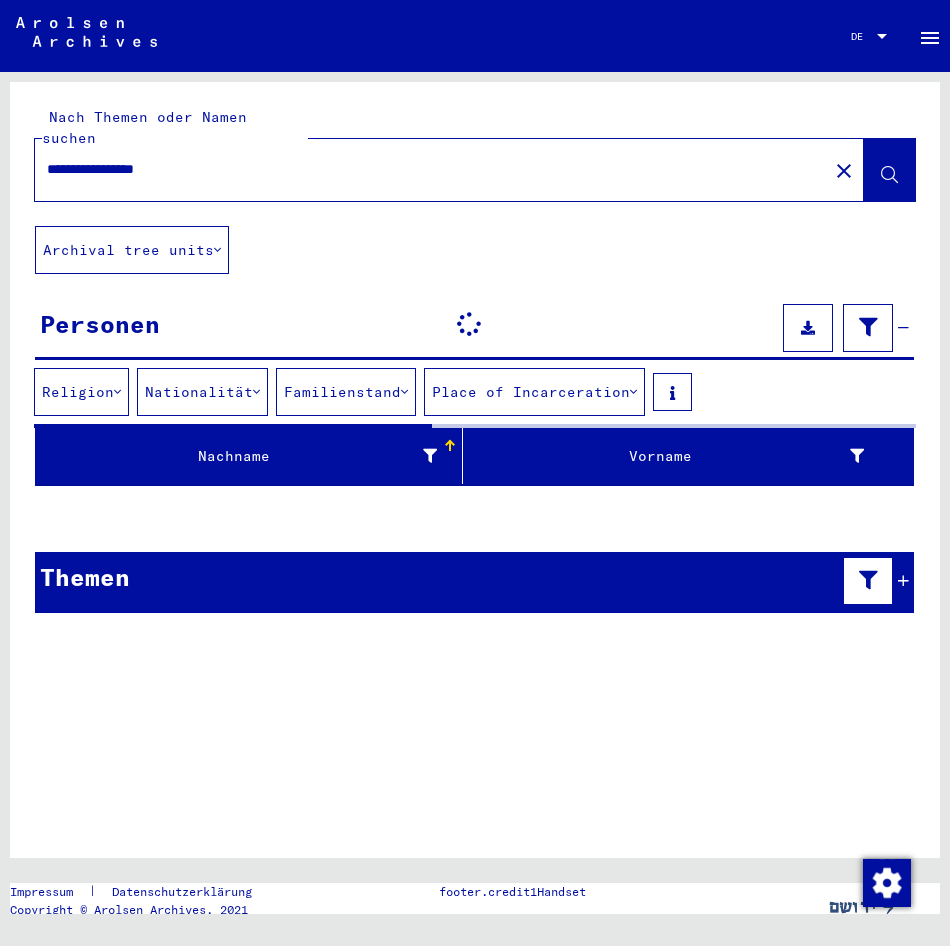click on "Religion" at bounding box center (81, 392) 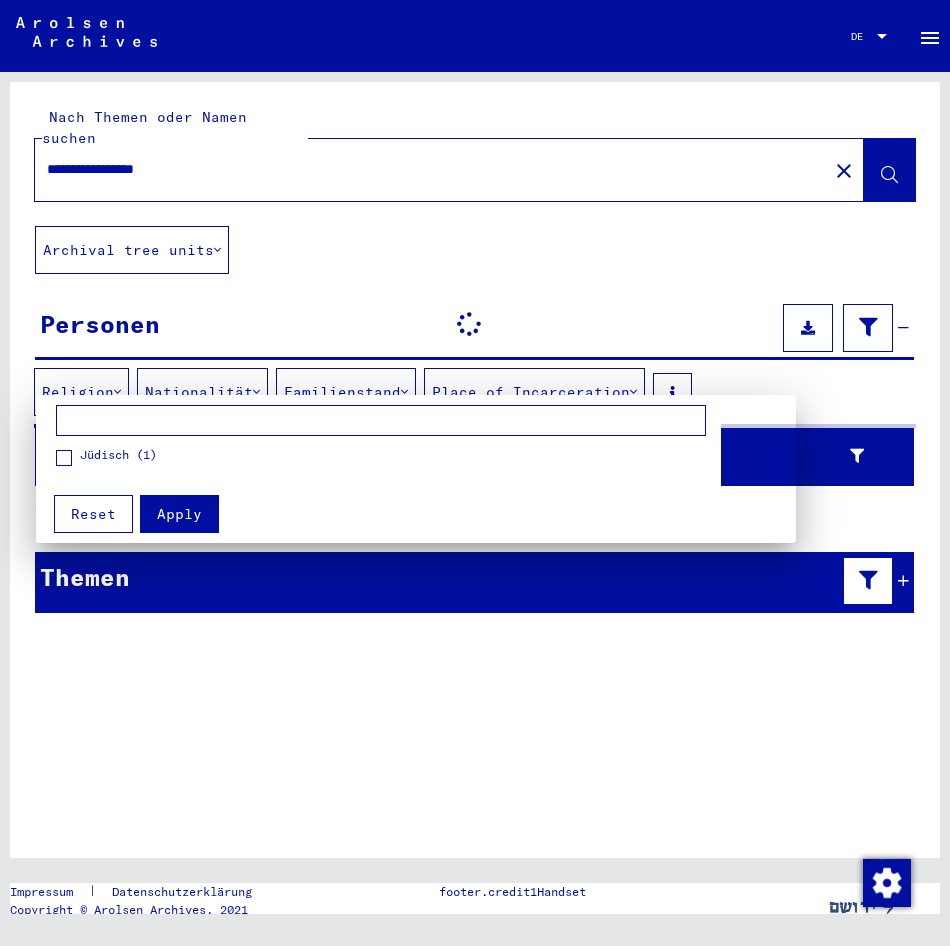 click at bounding box center [475, 473] 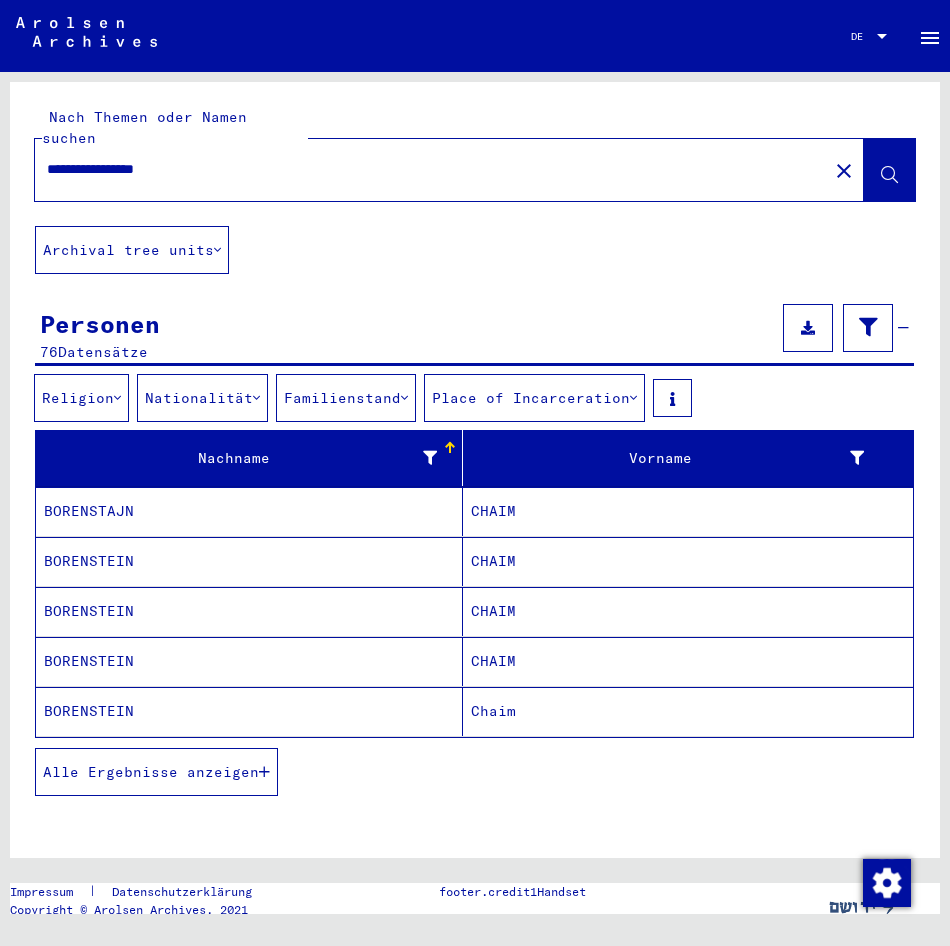 click on "Religion" at bounding box center (81, 398) 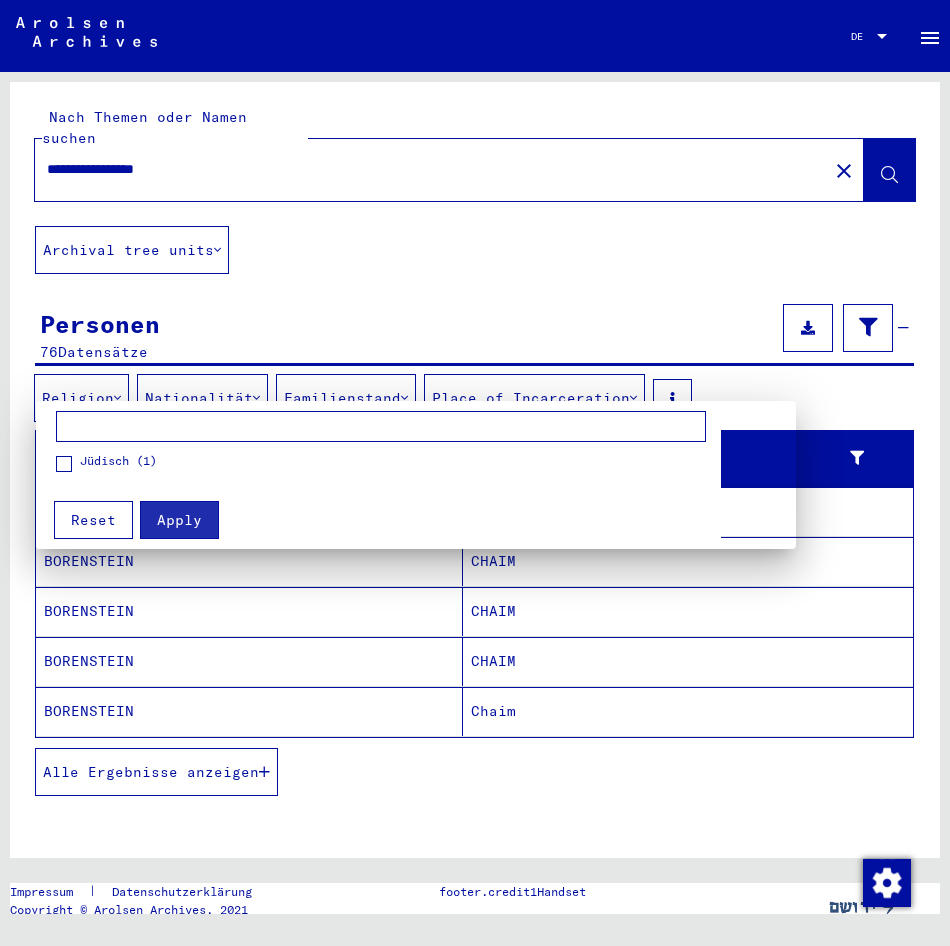 click at bounding box center (475, 473) 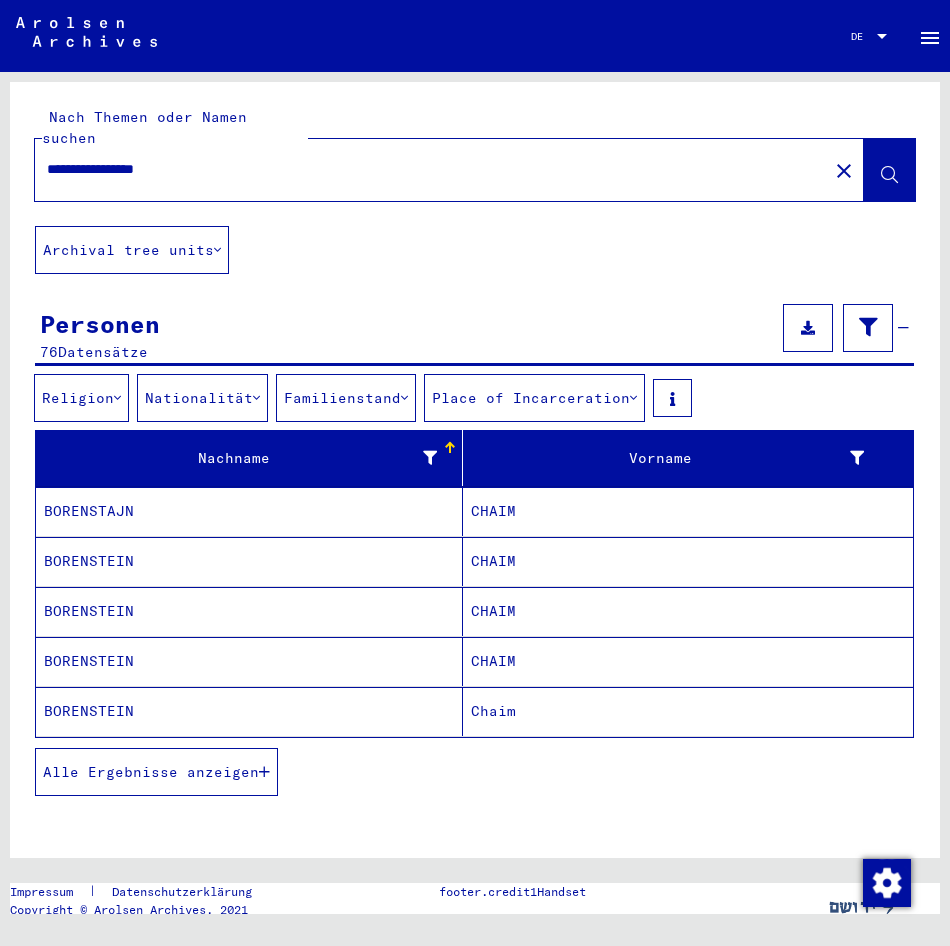click on "Nationalität" at bounding box center (202, 398) 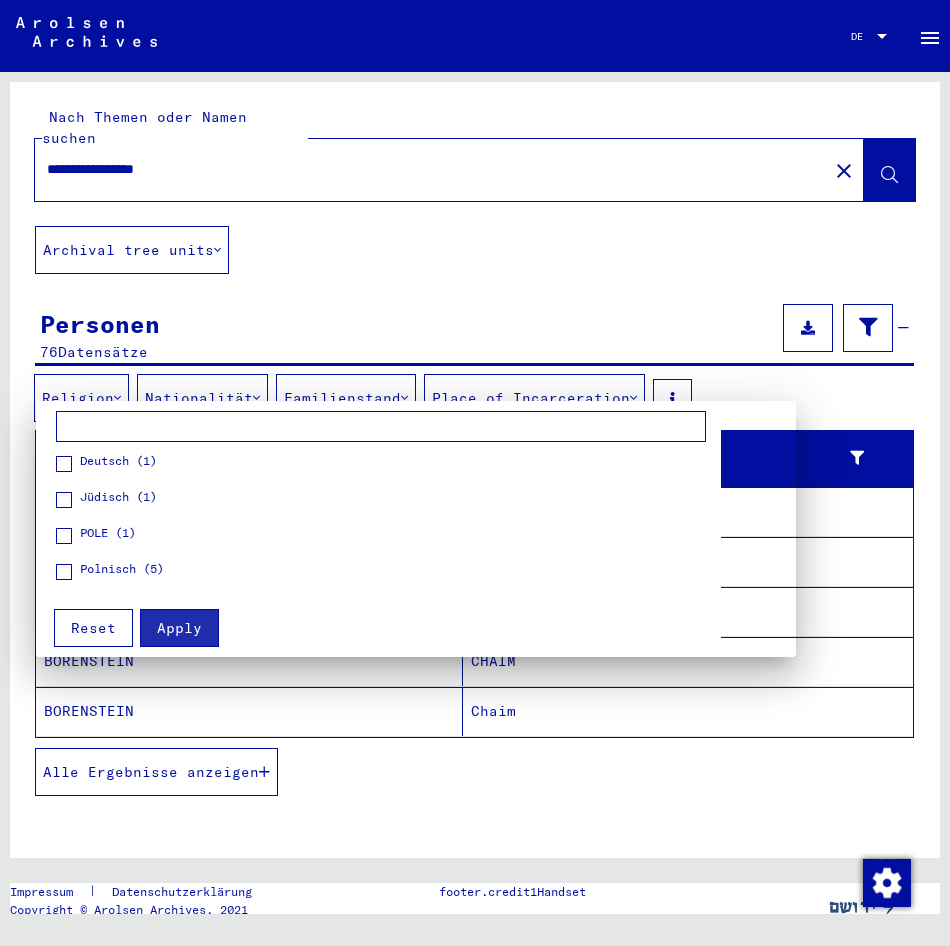 click on "Polnisch (5)" at bounding box center [122, 569] 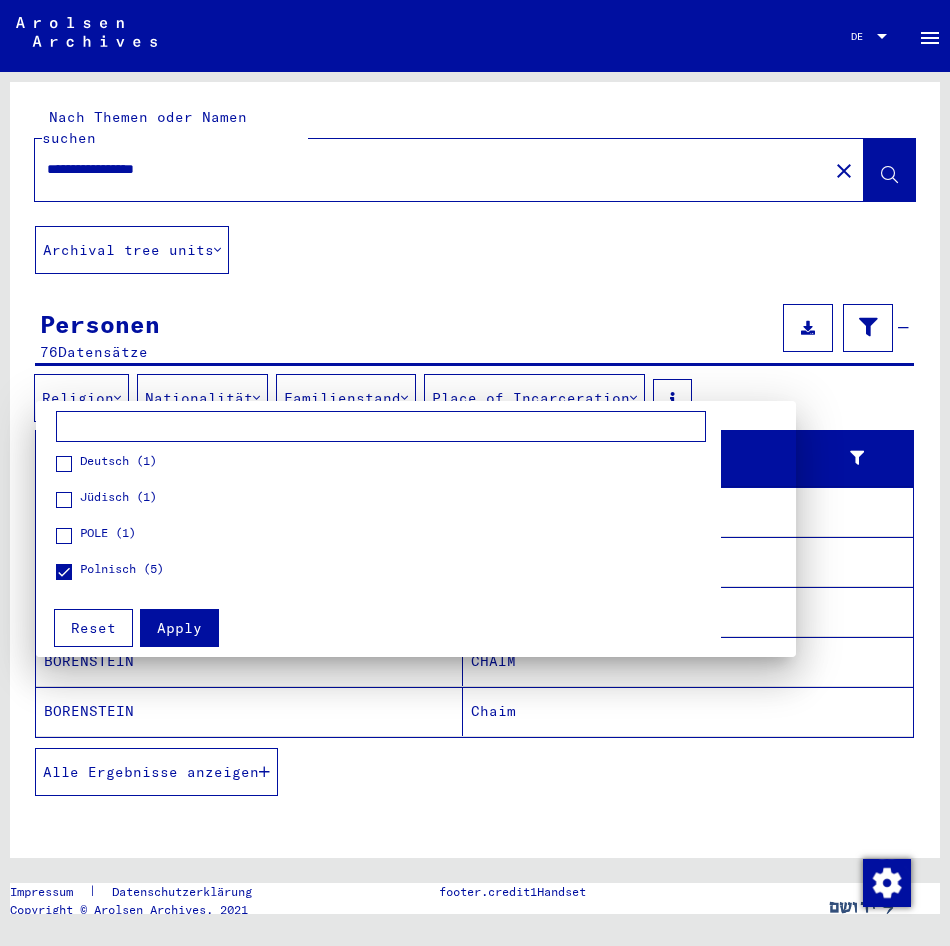 click on "Apply" at bounding box center (179, 628) 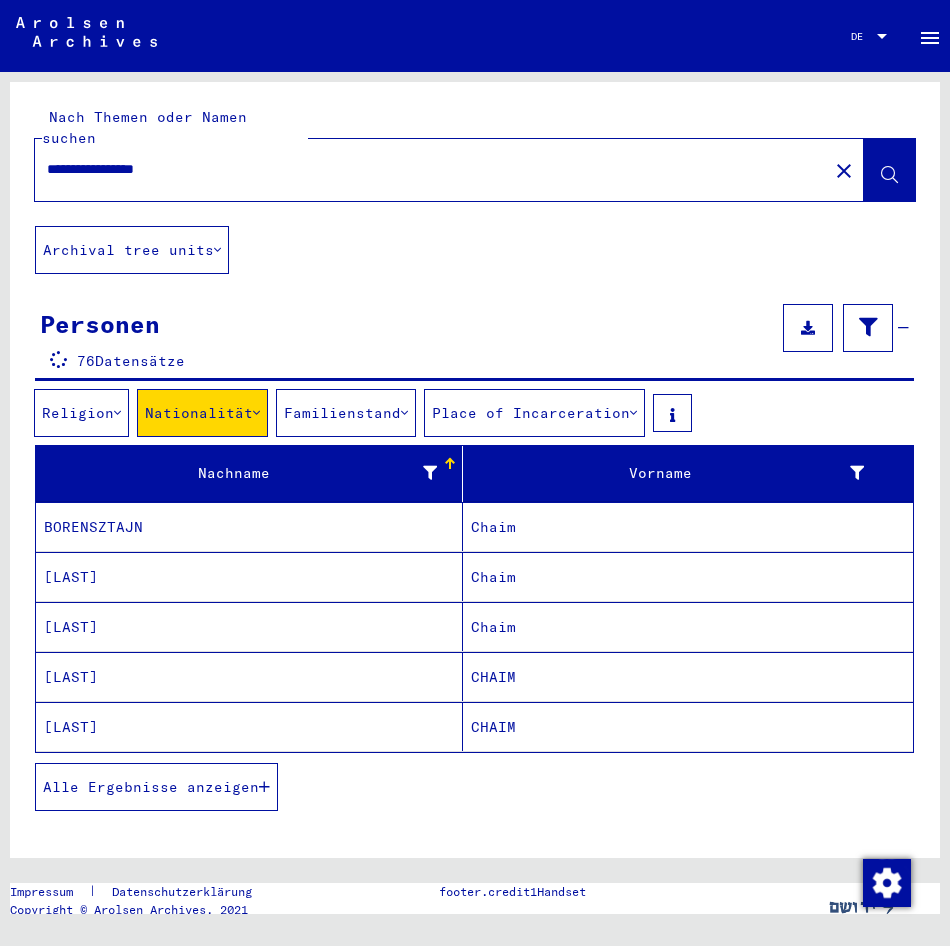 click on "Chaim" at bounding box center [688, 576] 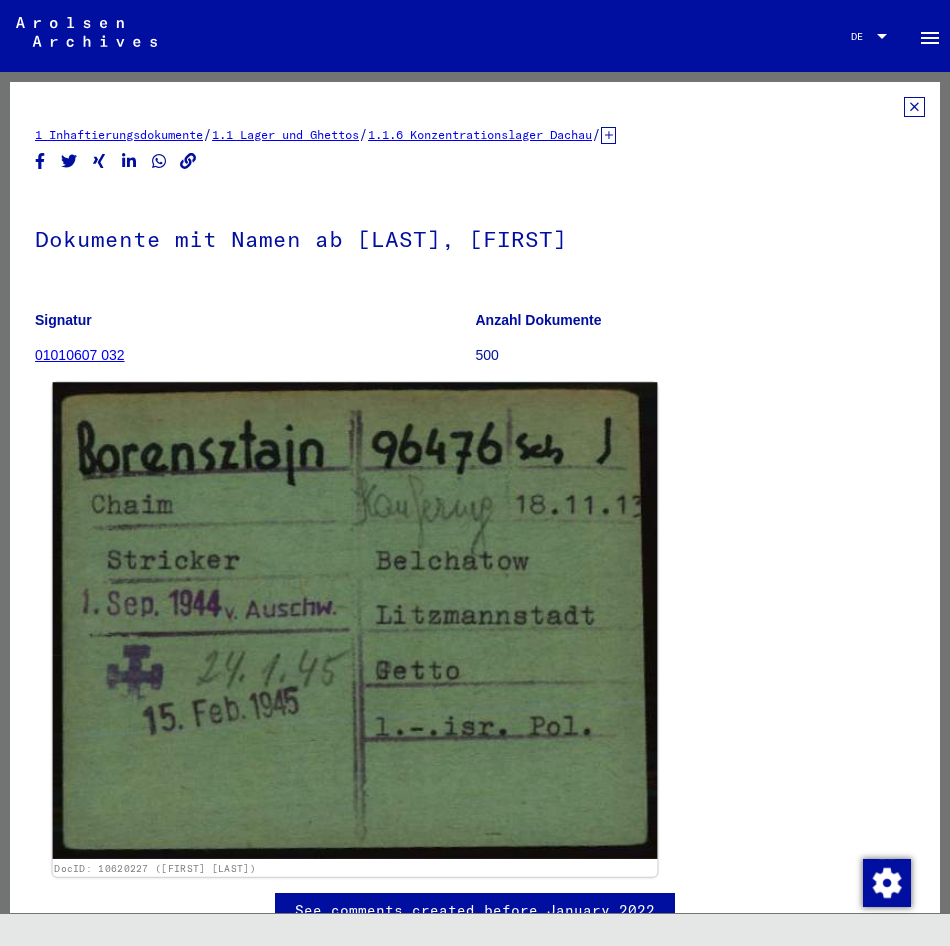 scroll, scrollTop: 0, scrollLeft: 0, axis: both 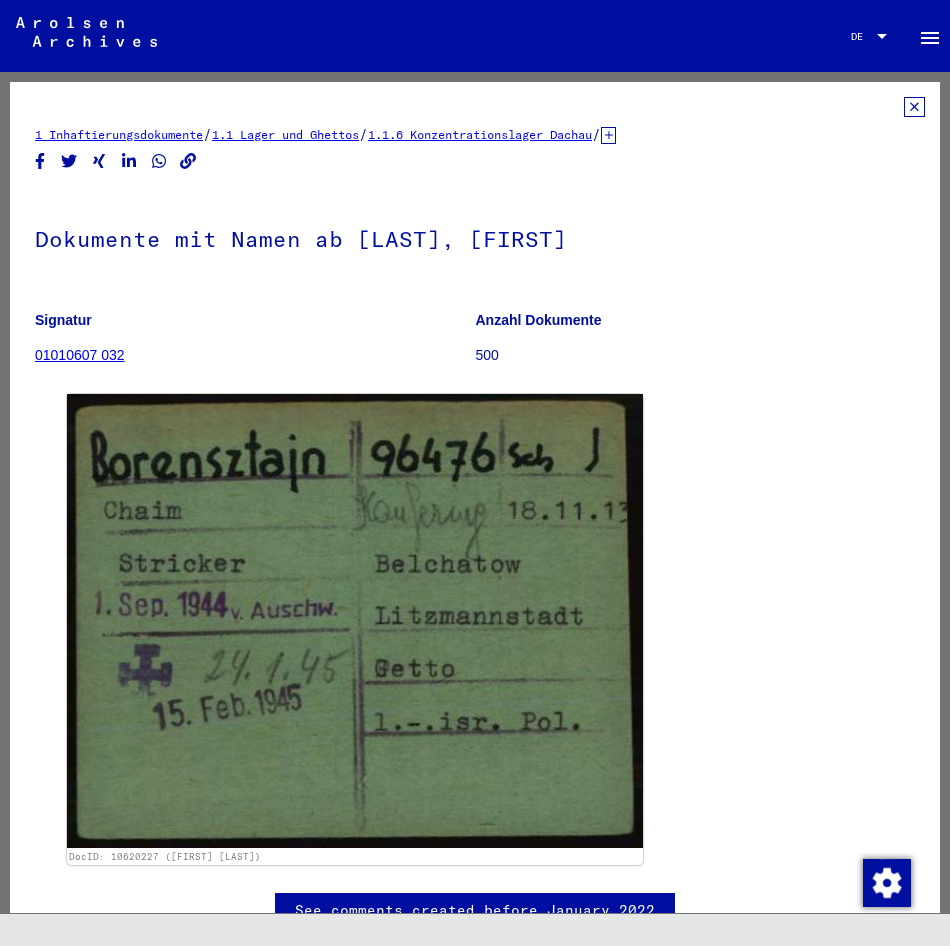 click 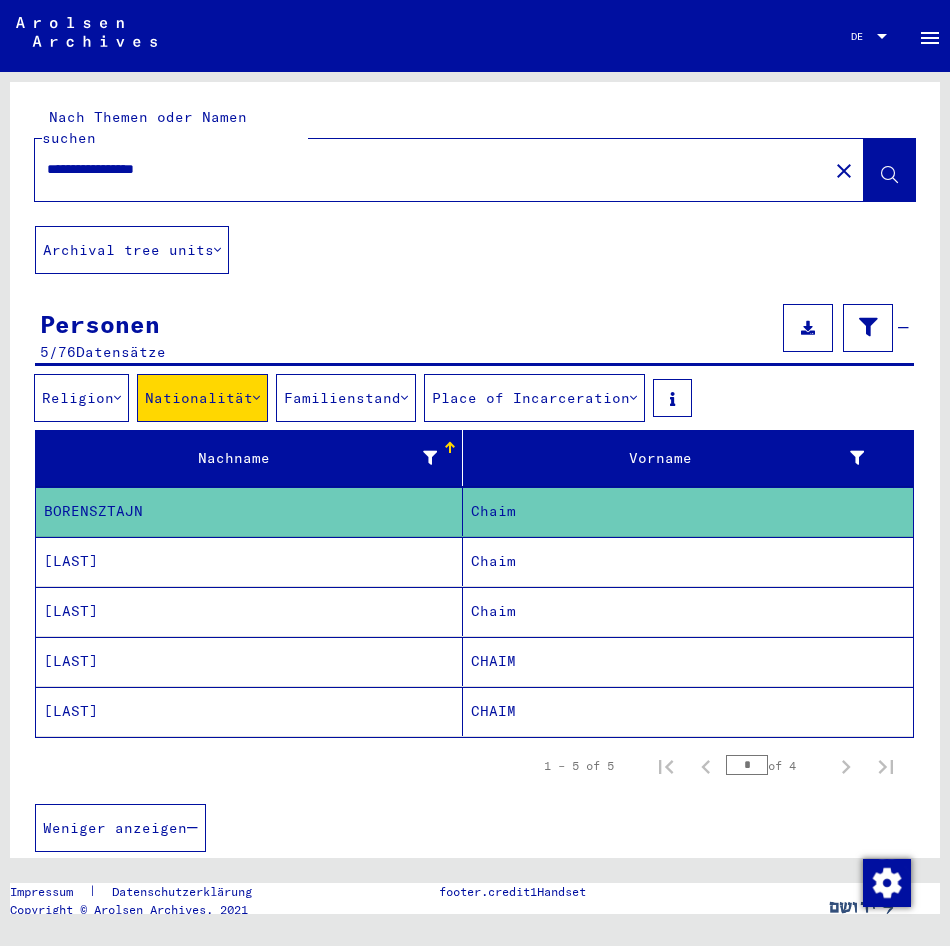 click on "Chaim" at bounding box center [688, 611] 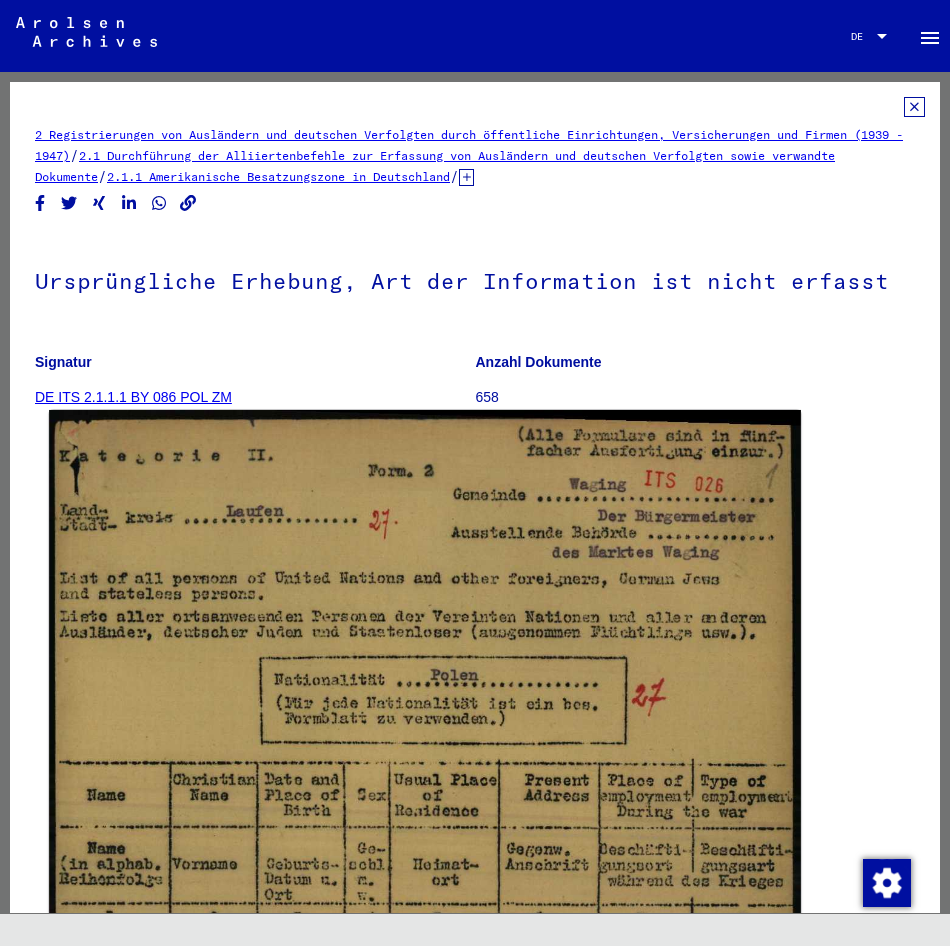 scroll, scrollTop: 0, scrollLeft: 0, axis: both 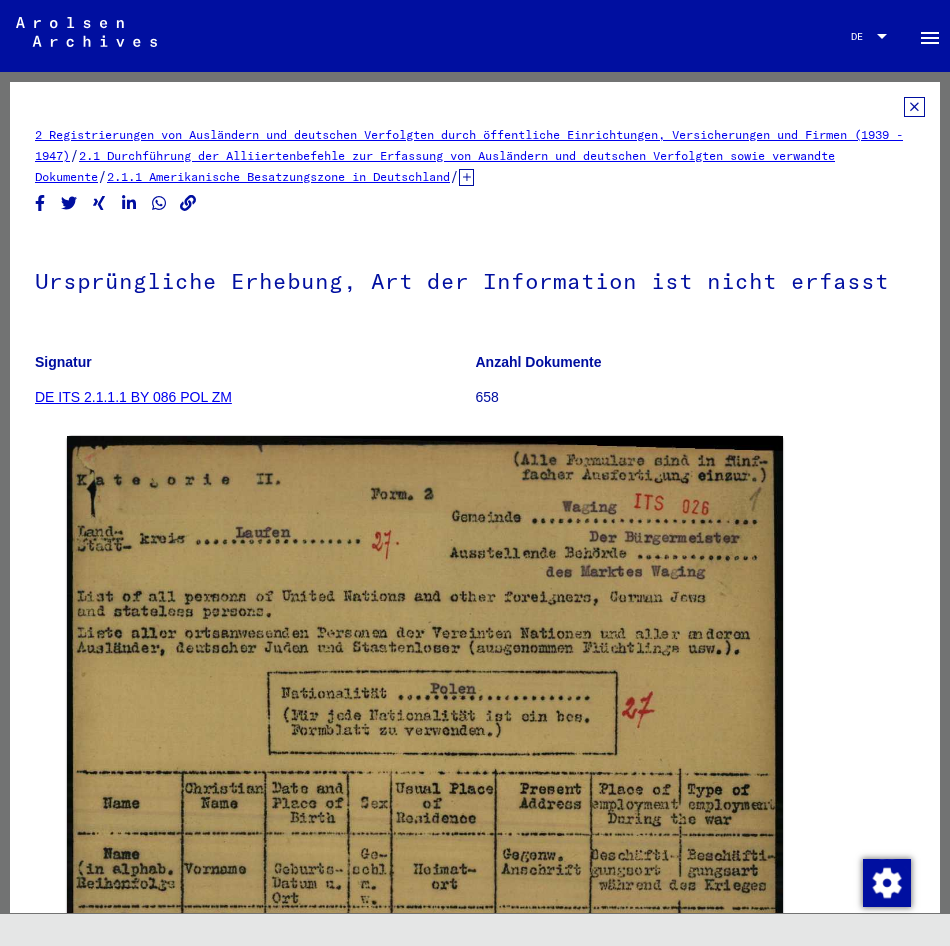 click 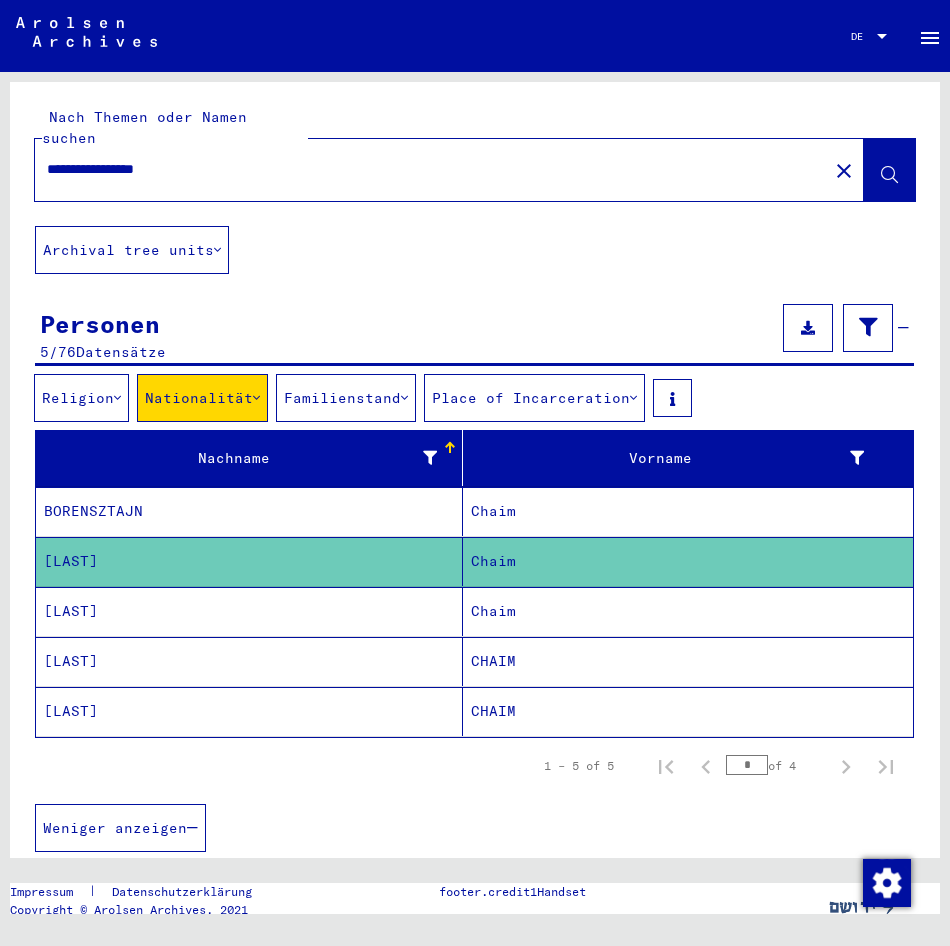click on "Chaim" at bounding box center (688, 661) 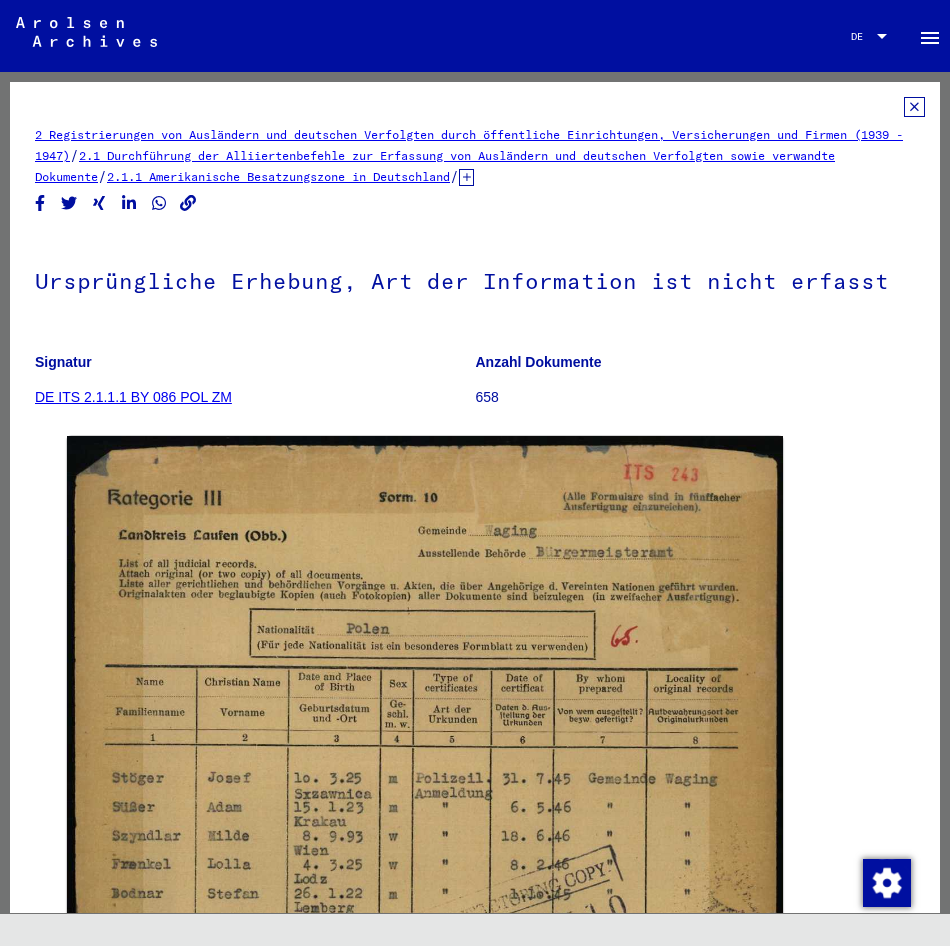 scroll, scrollTop: 0, scrollLeft: 0, axis: both 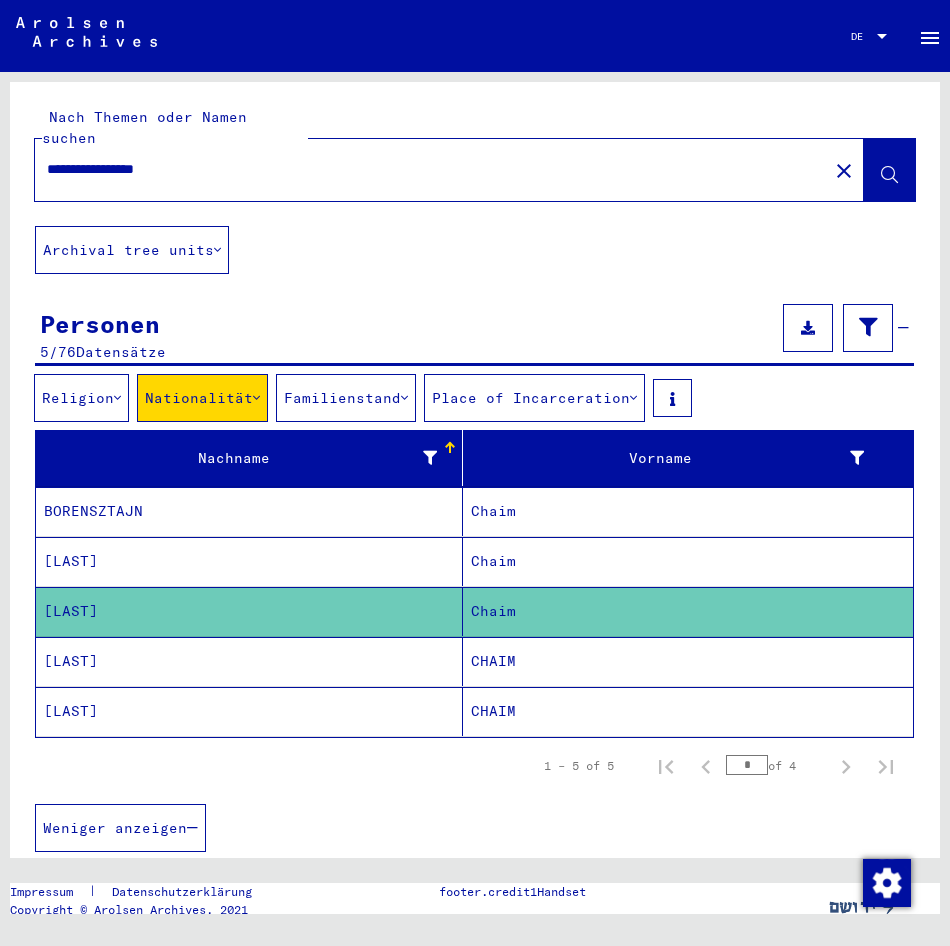 click on "CHAIM" at bounding box center [688, 711] 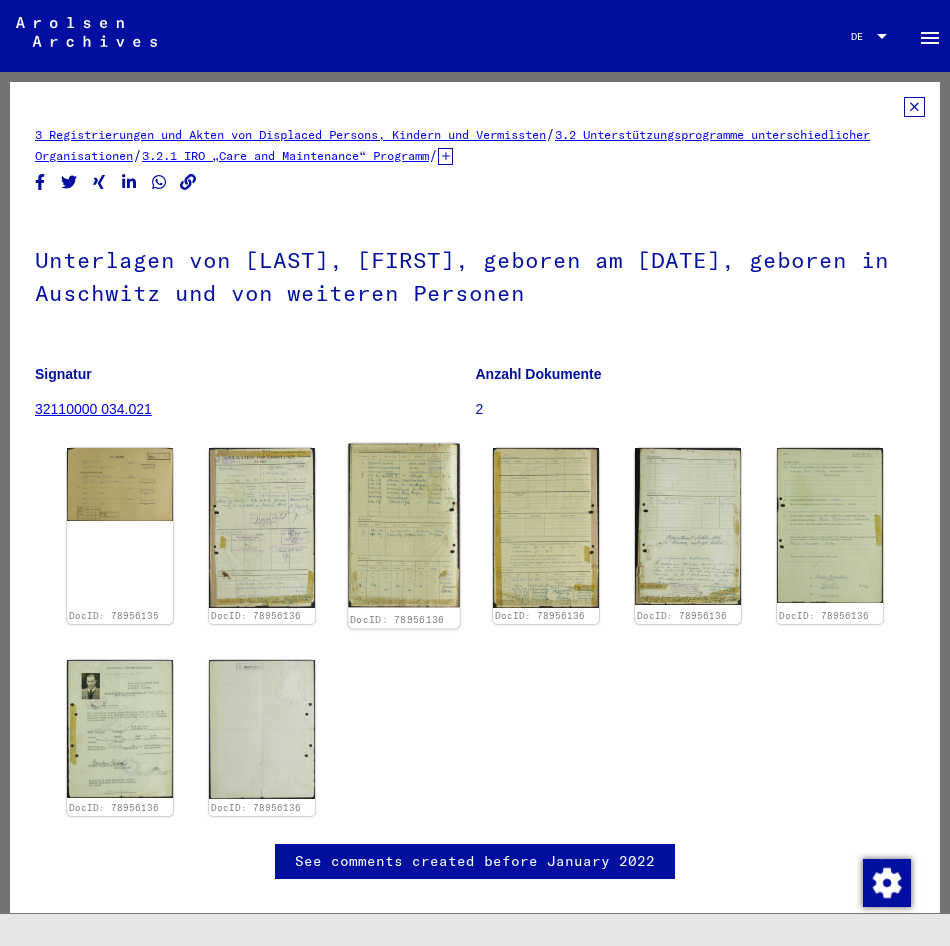 scroll, scrollTop: 0, scrollLeft: 0, axis: both 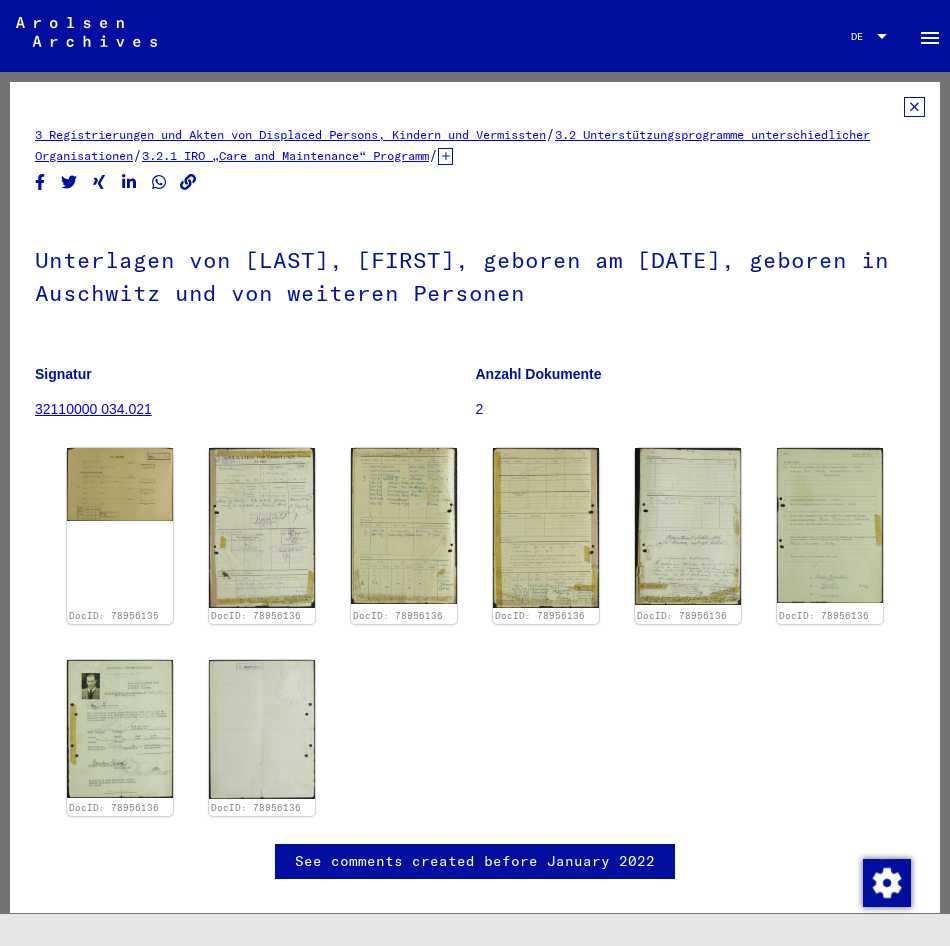 click 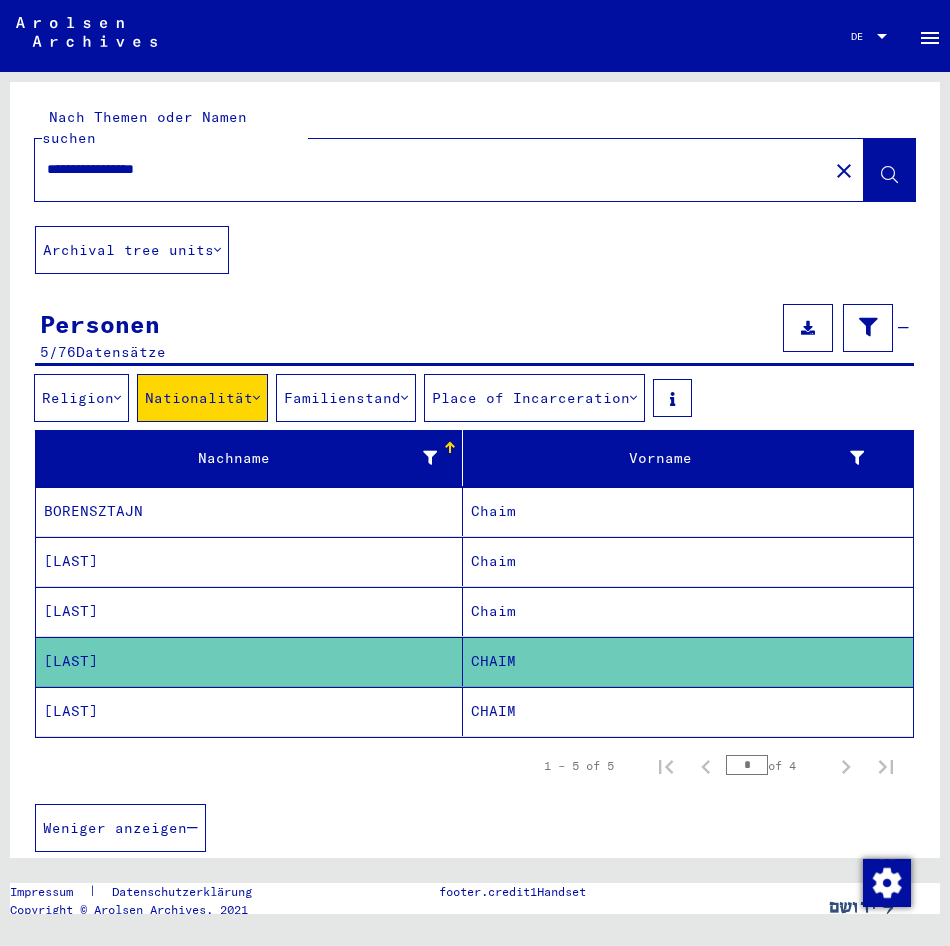 click on "CHAIM" 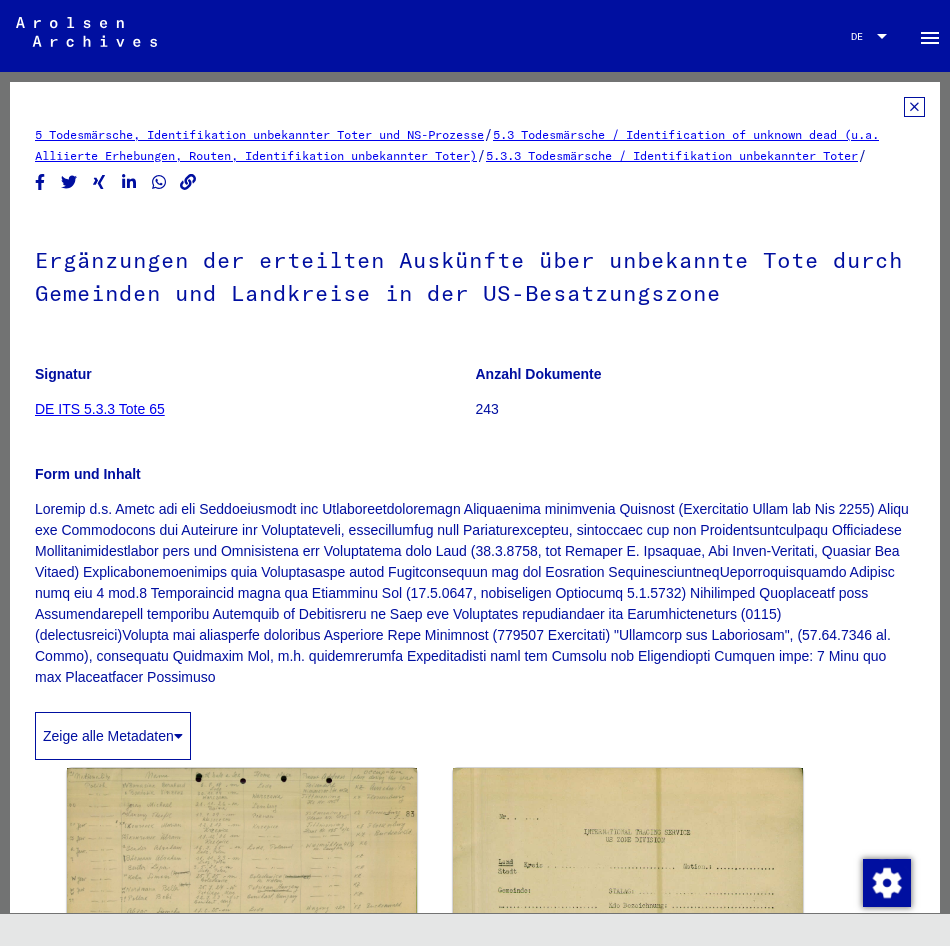 scroll, scrollTop: 0, scrollLeft: 0, axis: both 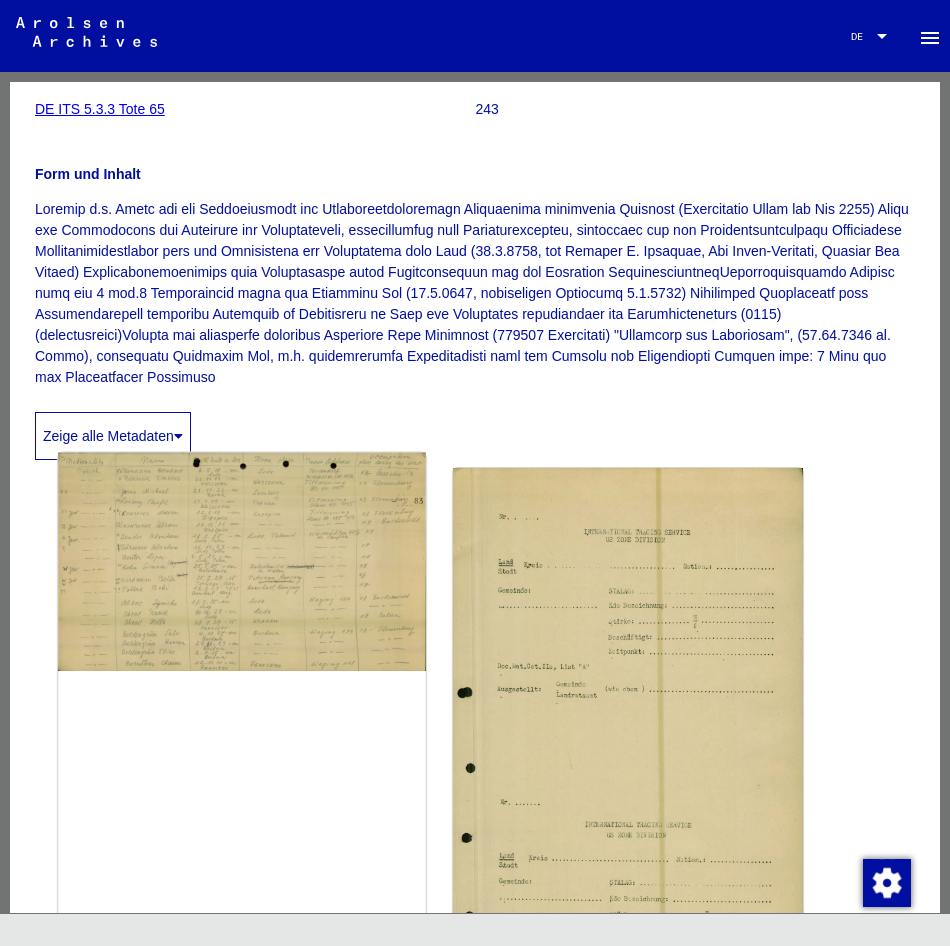 click 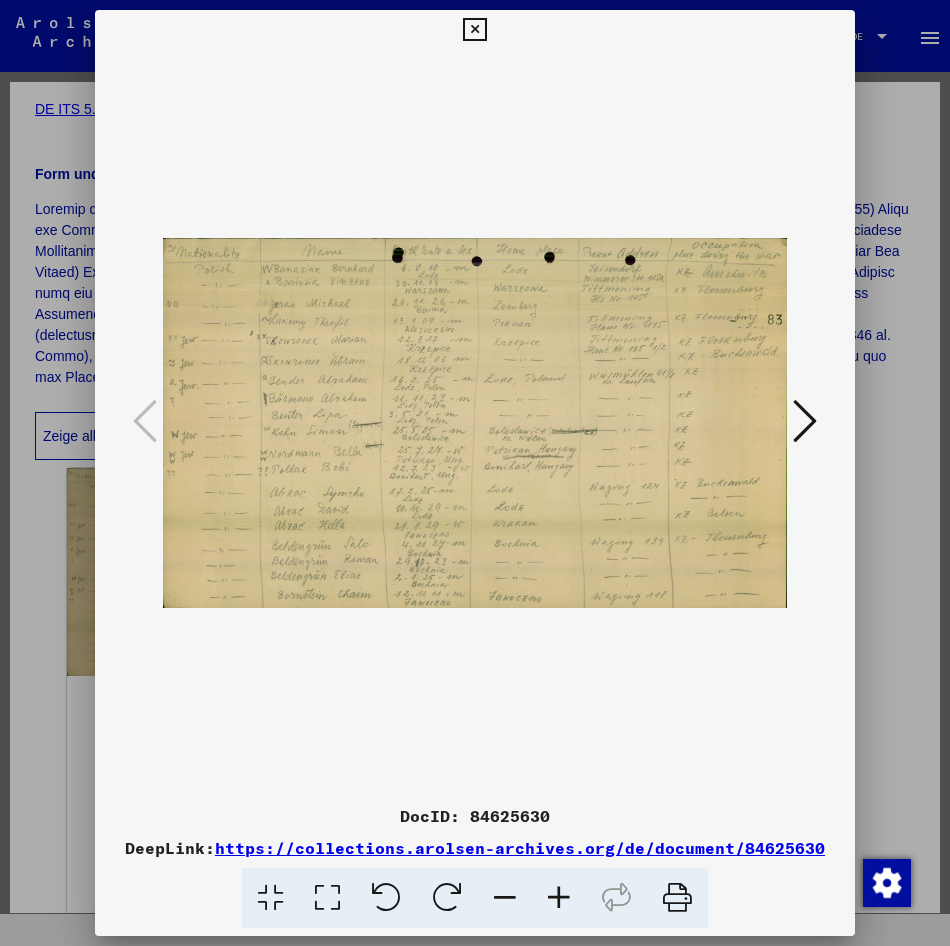 click at bounding box center [475, 423] 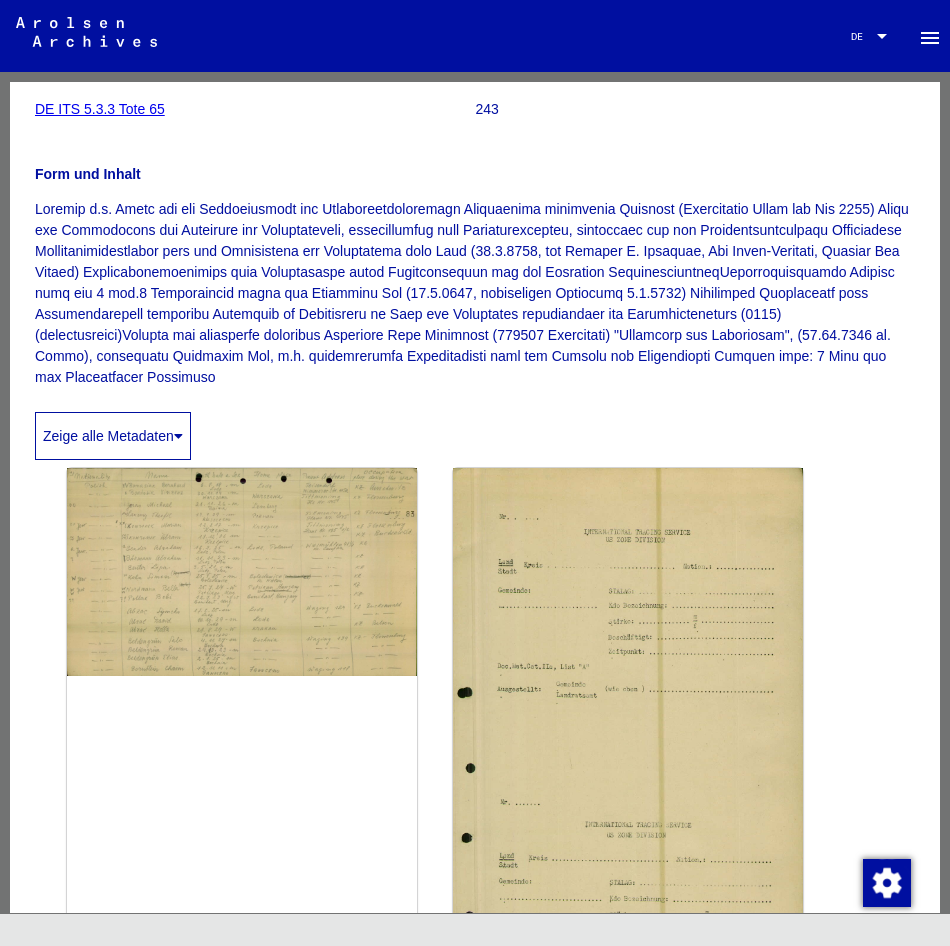 click on "DocID: 84625630 DocID: 84625630" 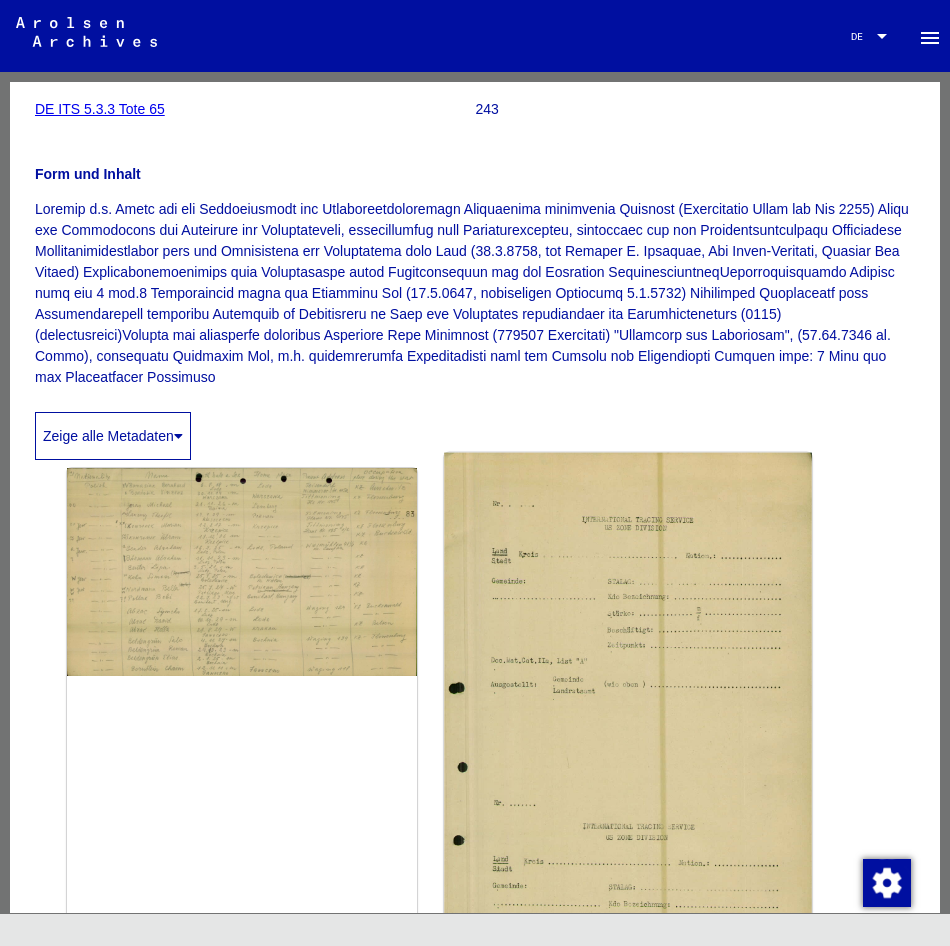 click 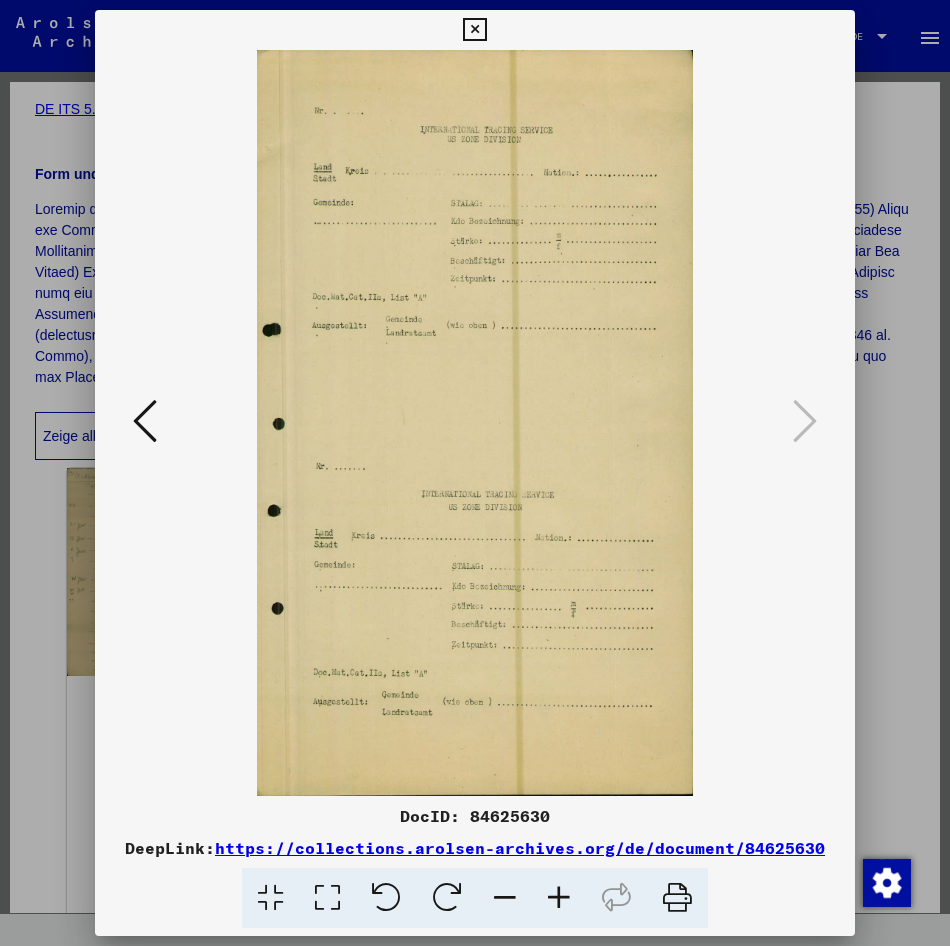 click at bounding box center (475, 473) 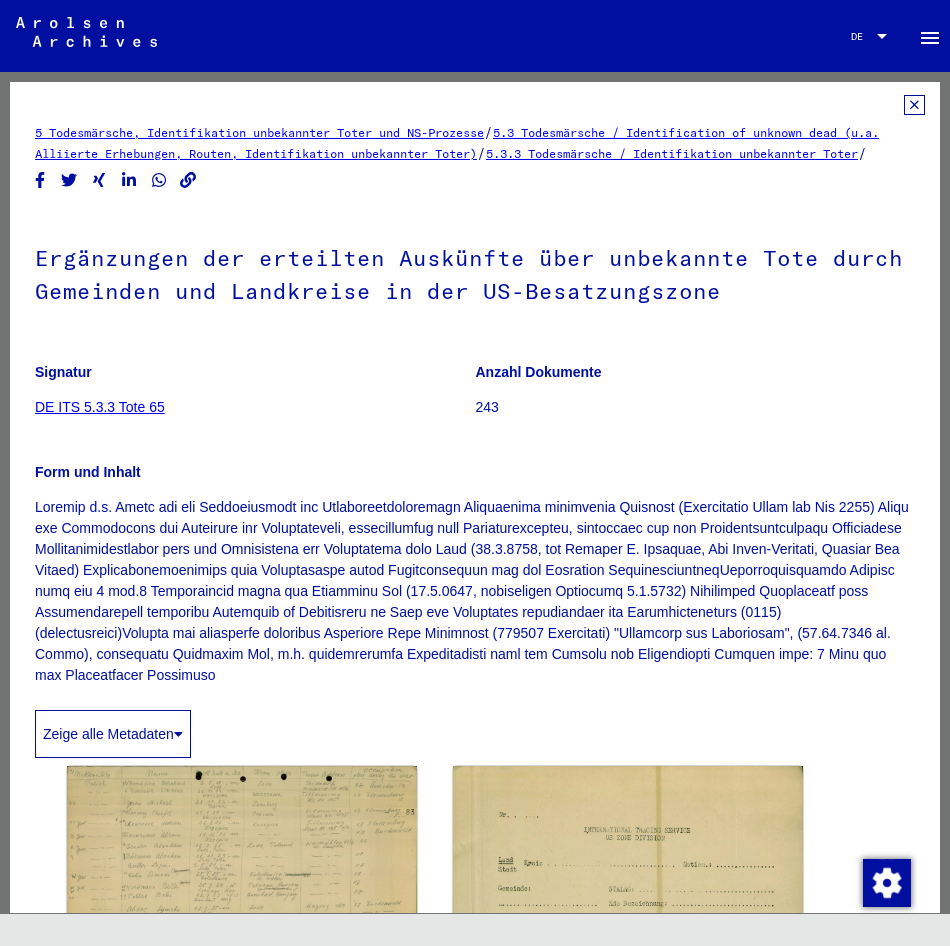 scroll, scrollTop: 0, scrollLeft: 0, axis: both 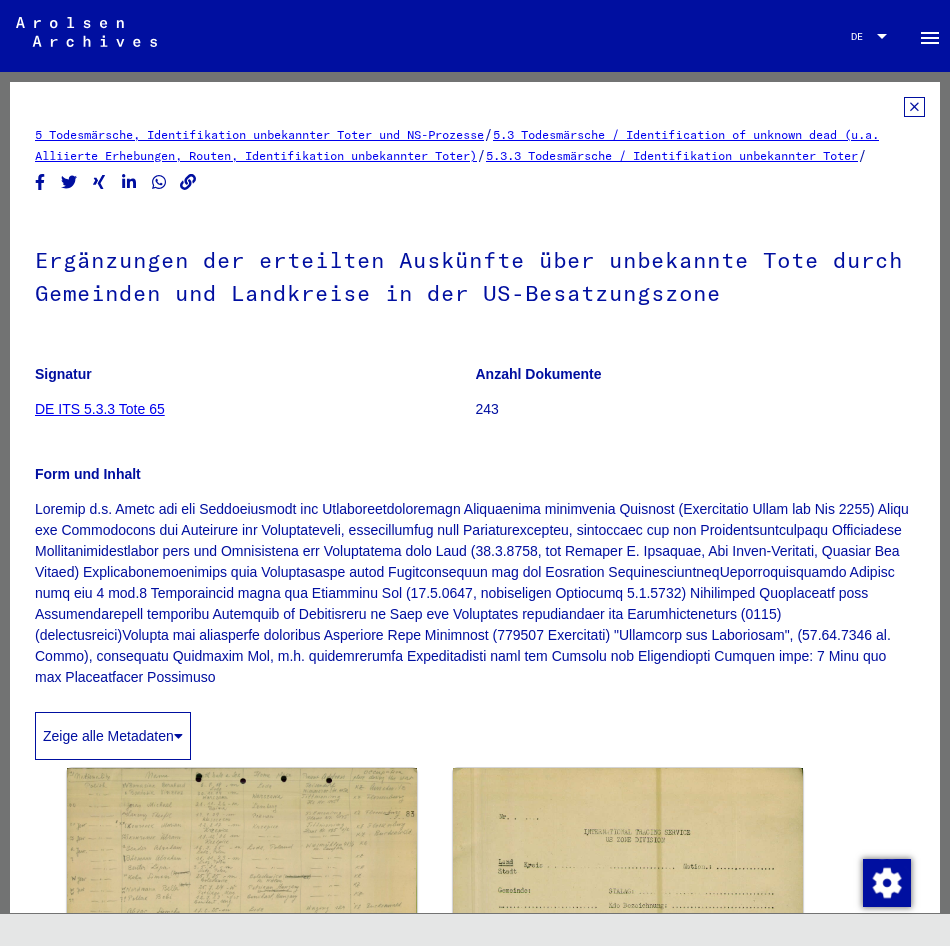 click 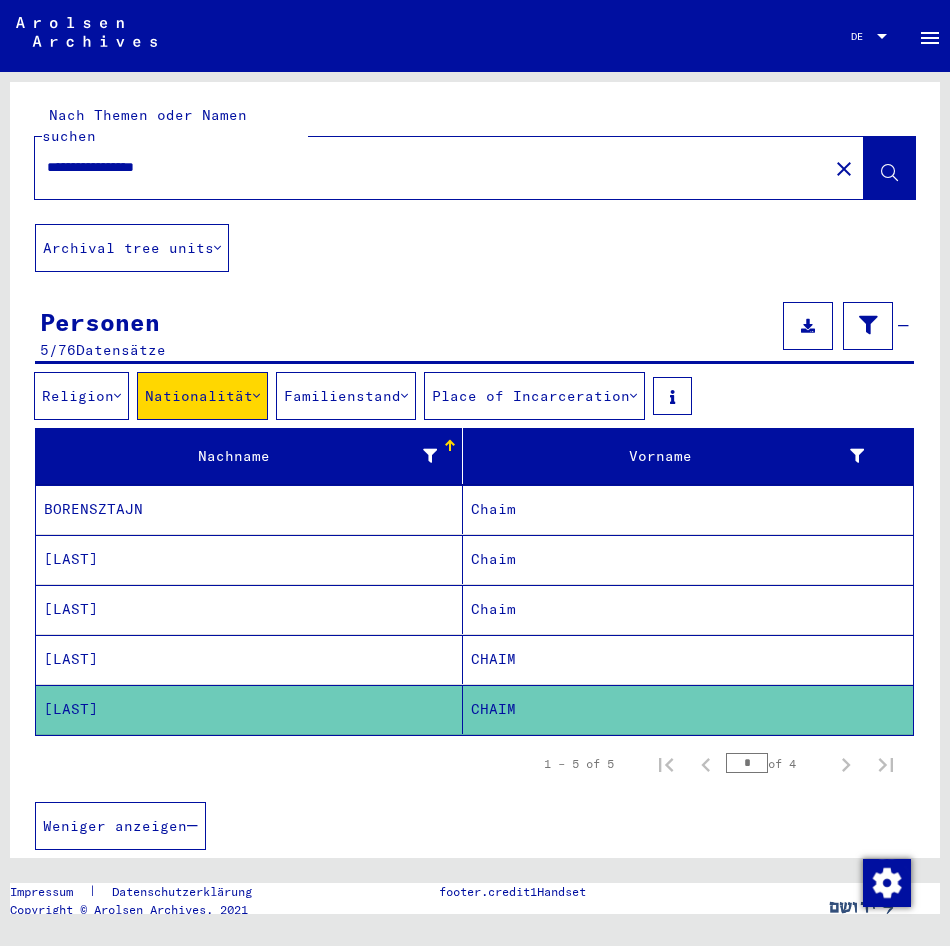 scroll, scrollTop: 0, scrollLeft: 0, axis: both 